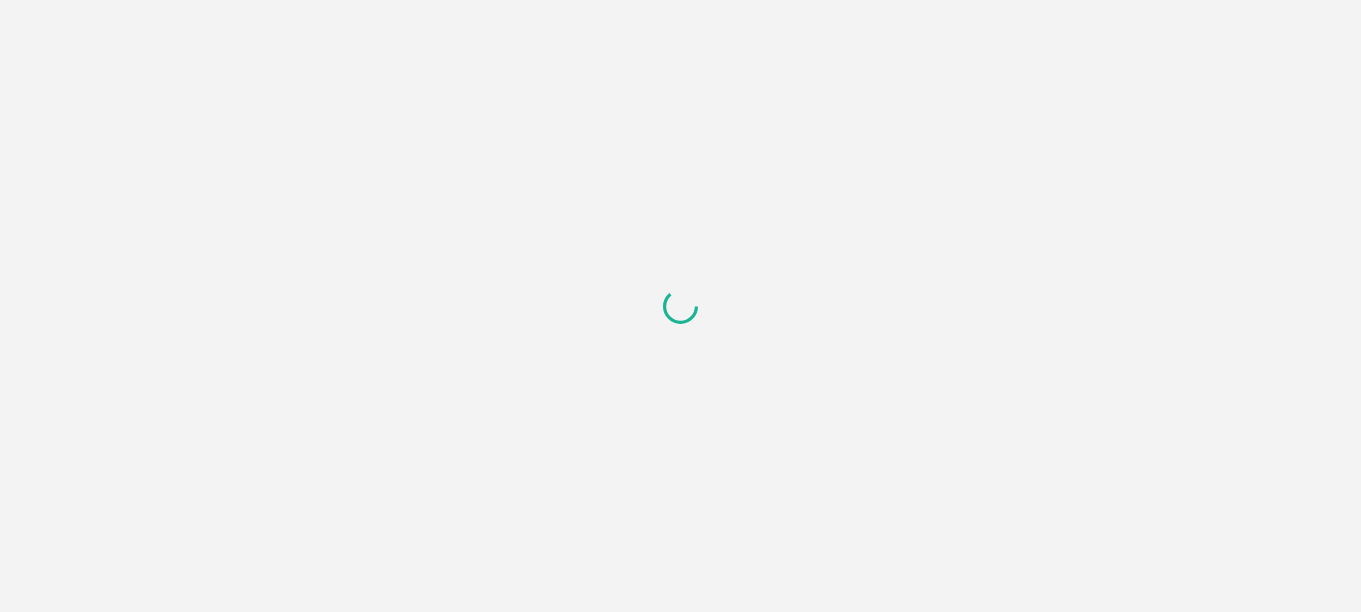 scroll, scrollTop: 0, scrollLeft: 0, axis: both 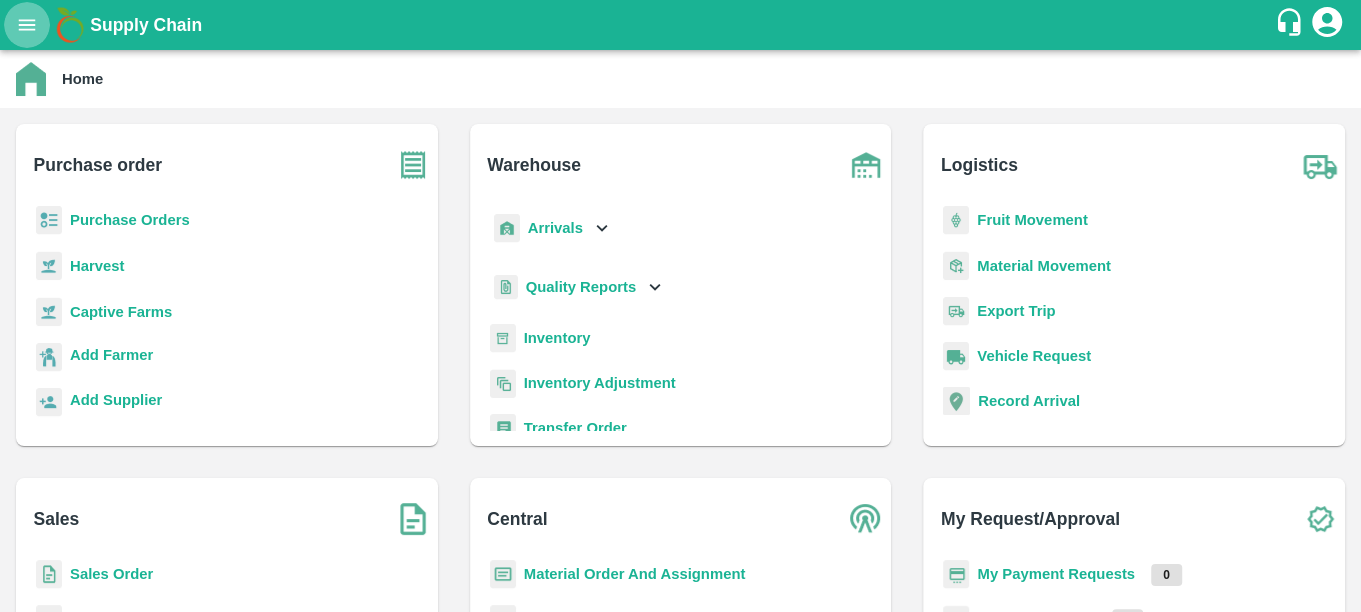 click 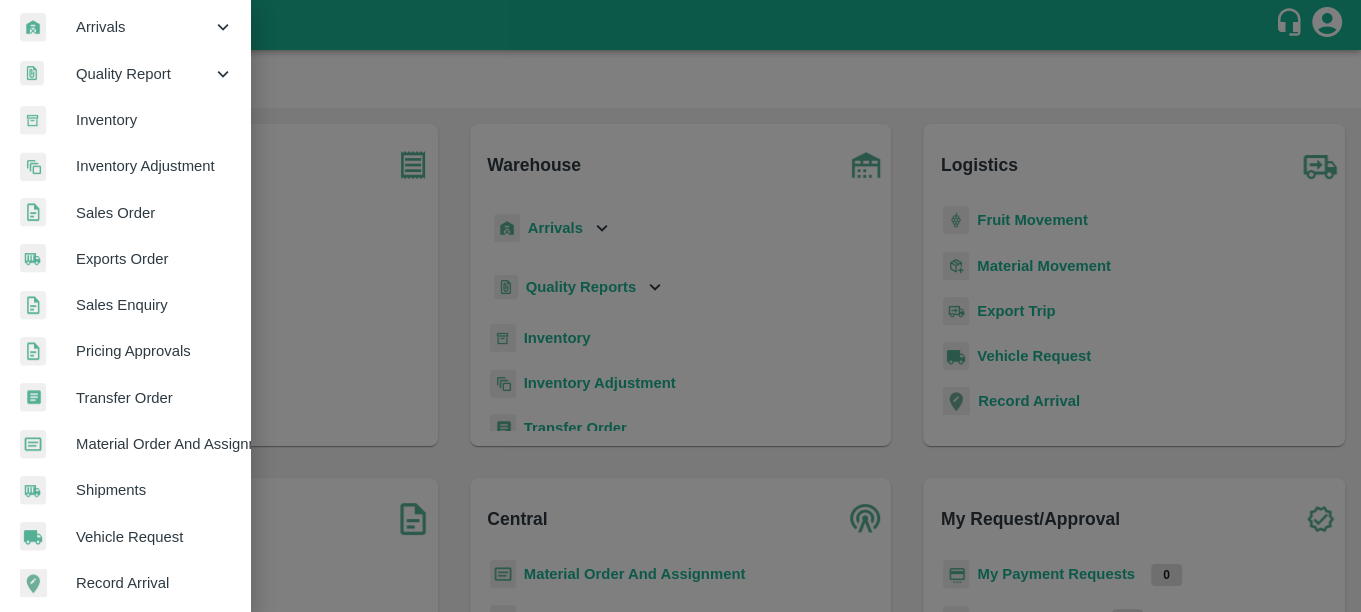 scroll, scrollTop: 285, scrollLeft: 0, axis: vertical 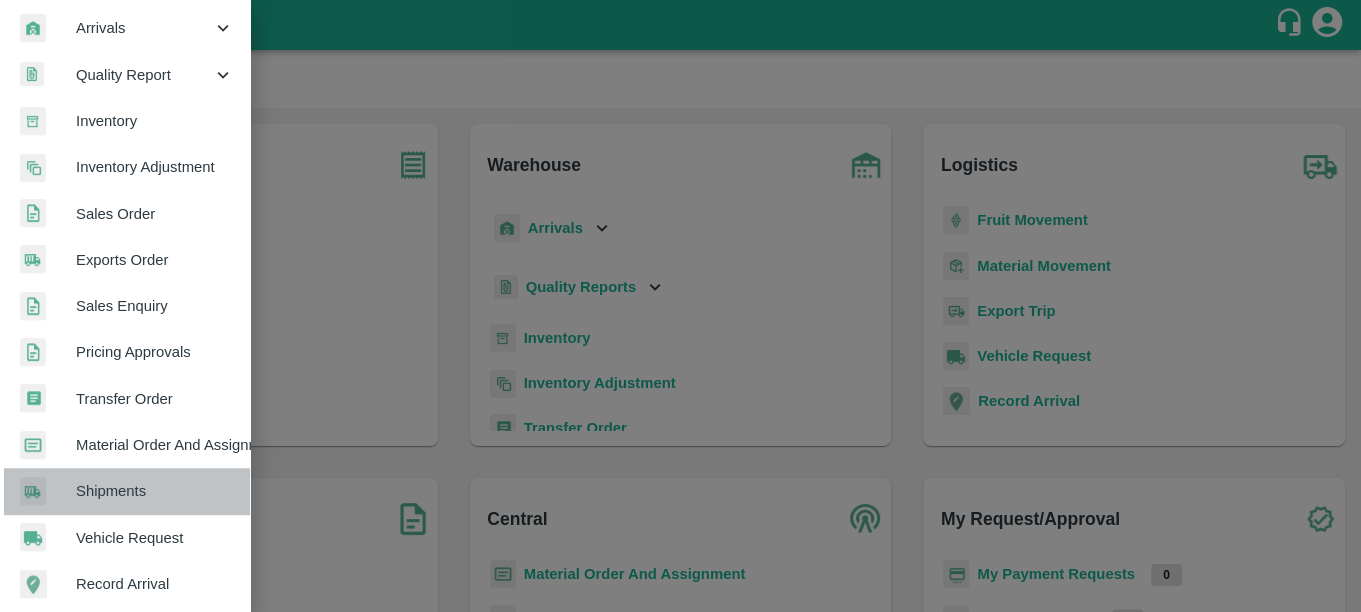 click on "Shipments" at bounding box center [125, 491] 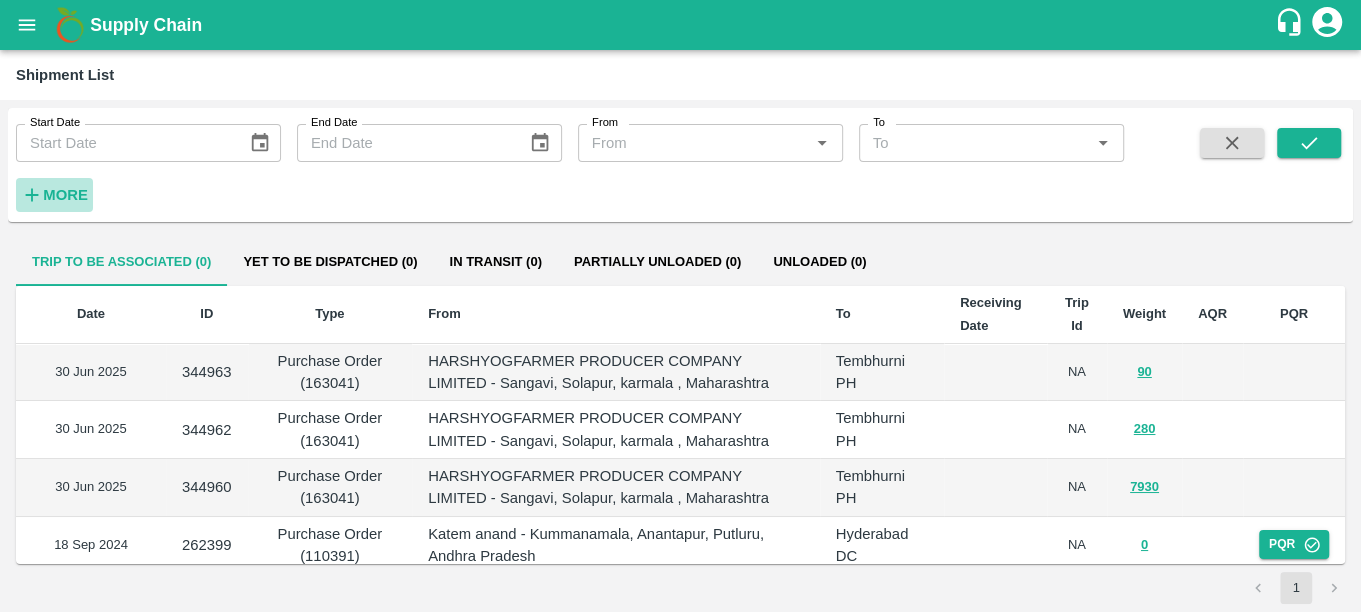 click on "More" at bounding box center [65, 195] 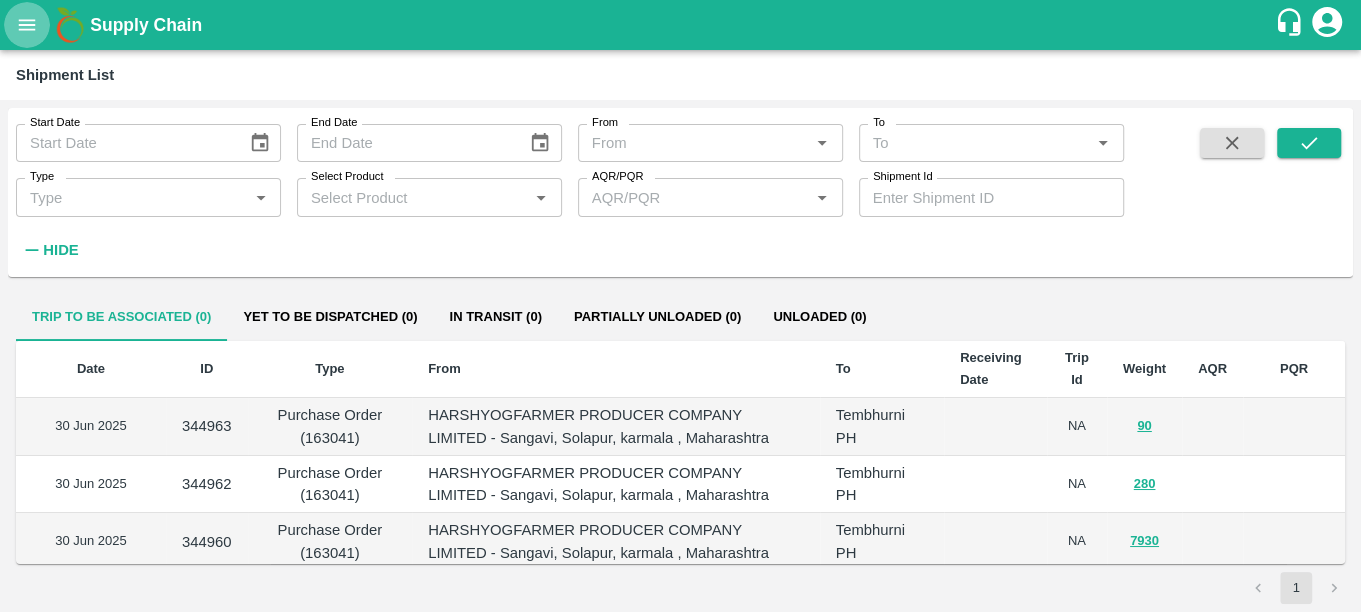 click 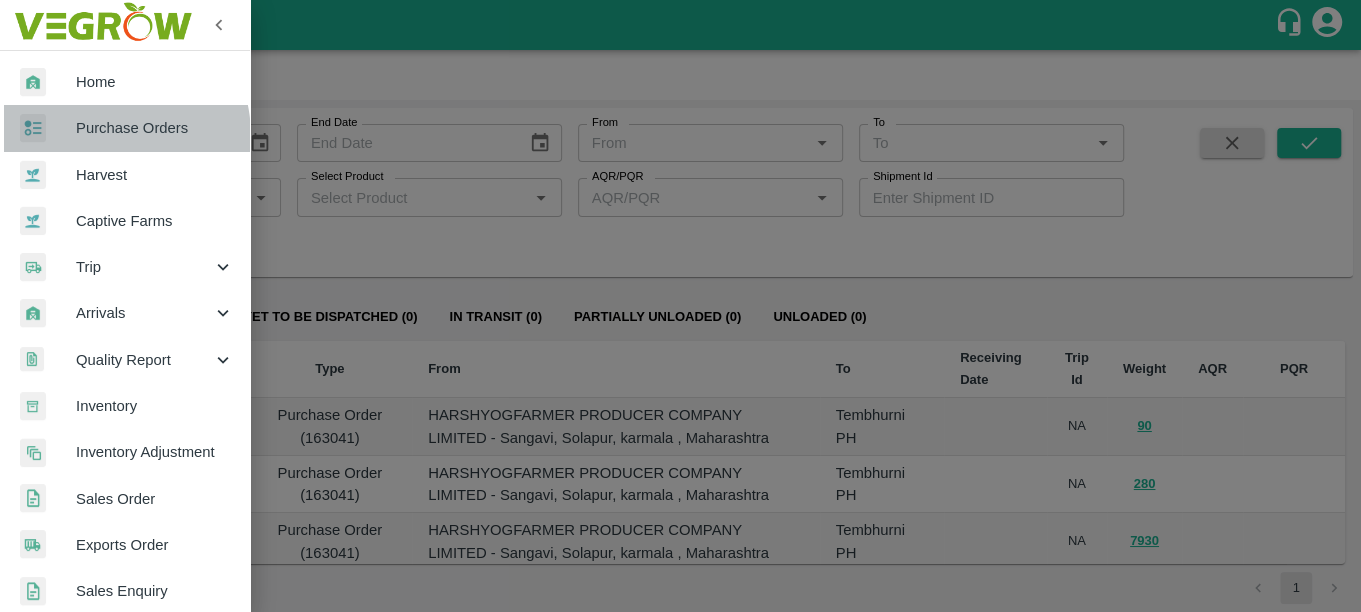 click on "Purchase Orders" at bounding box center (155, 128) 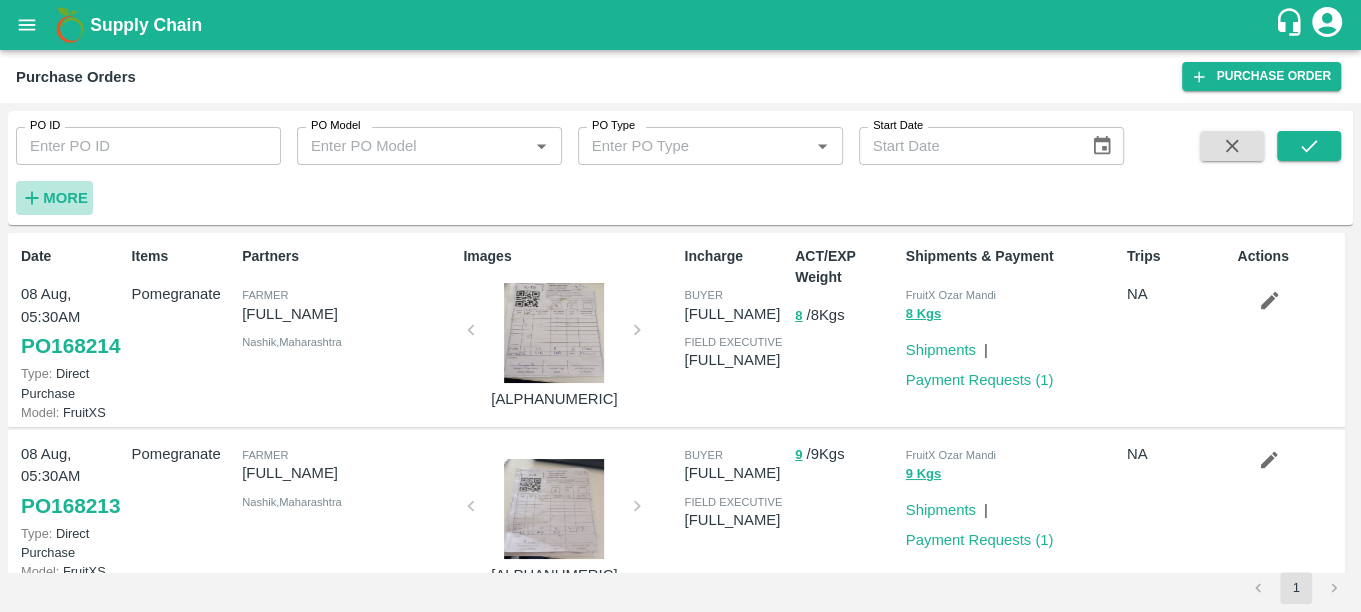 click on "More" at bounding box center [65, 198] 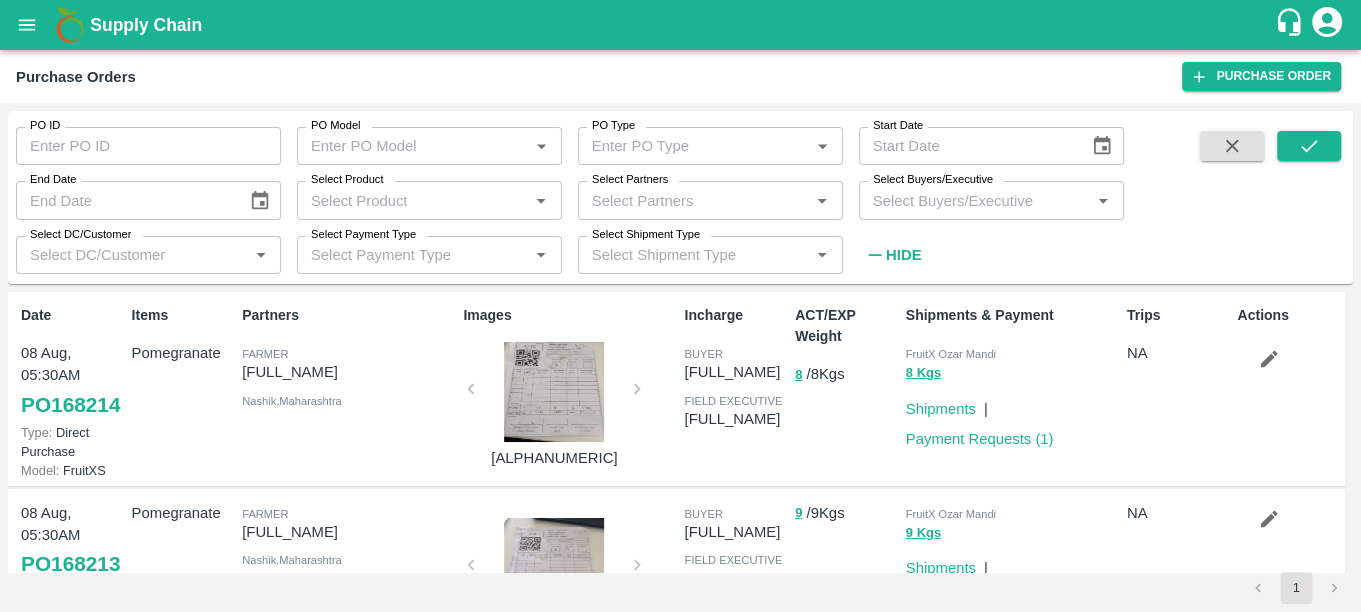 click on "Supply Chain" at bounding box center [680, 25] 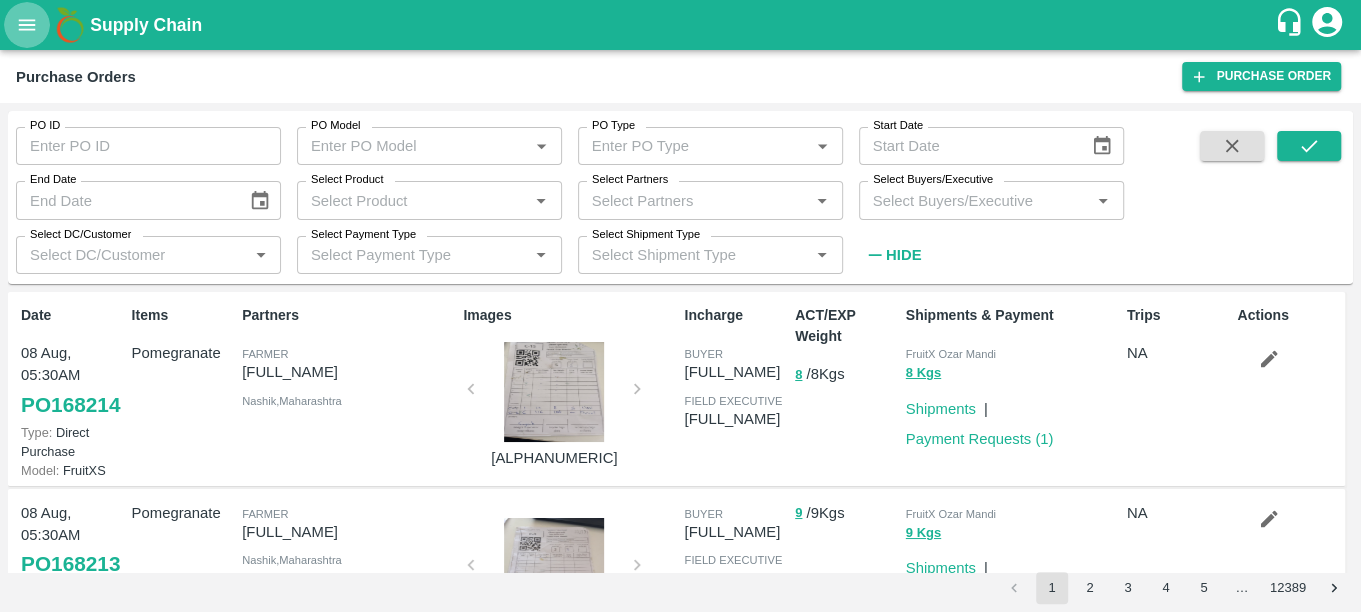 click 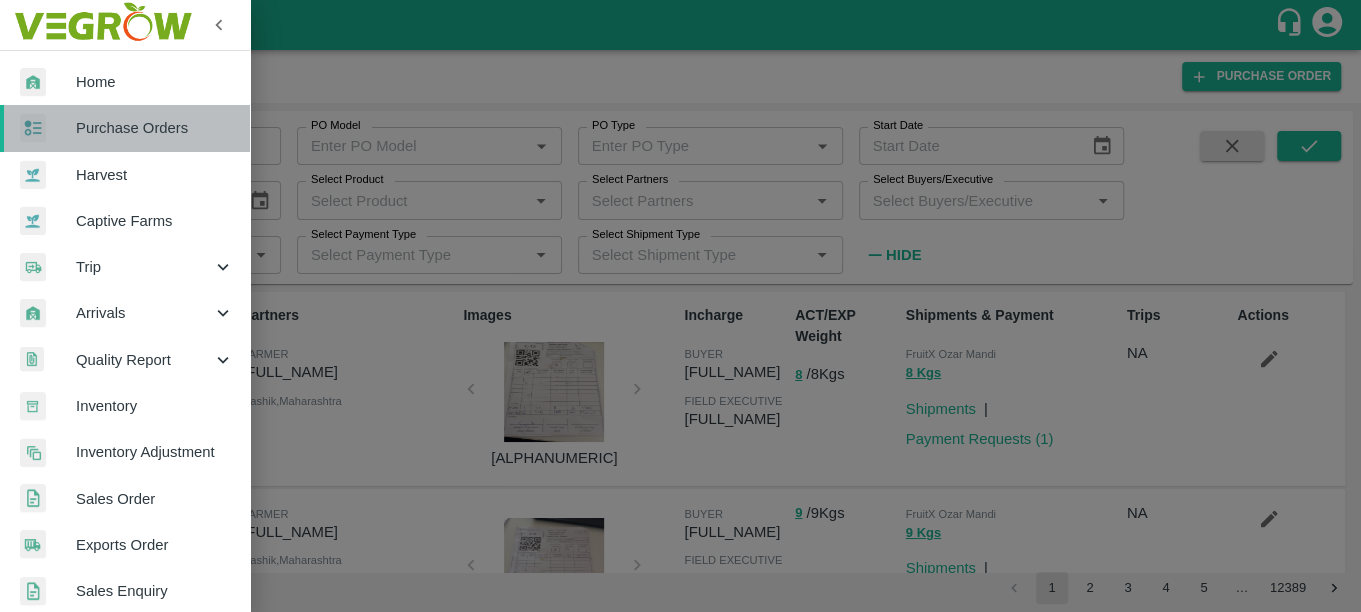 click on "Purchase Orders" at bounding box center [155, 128] 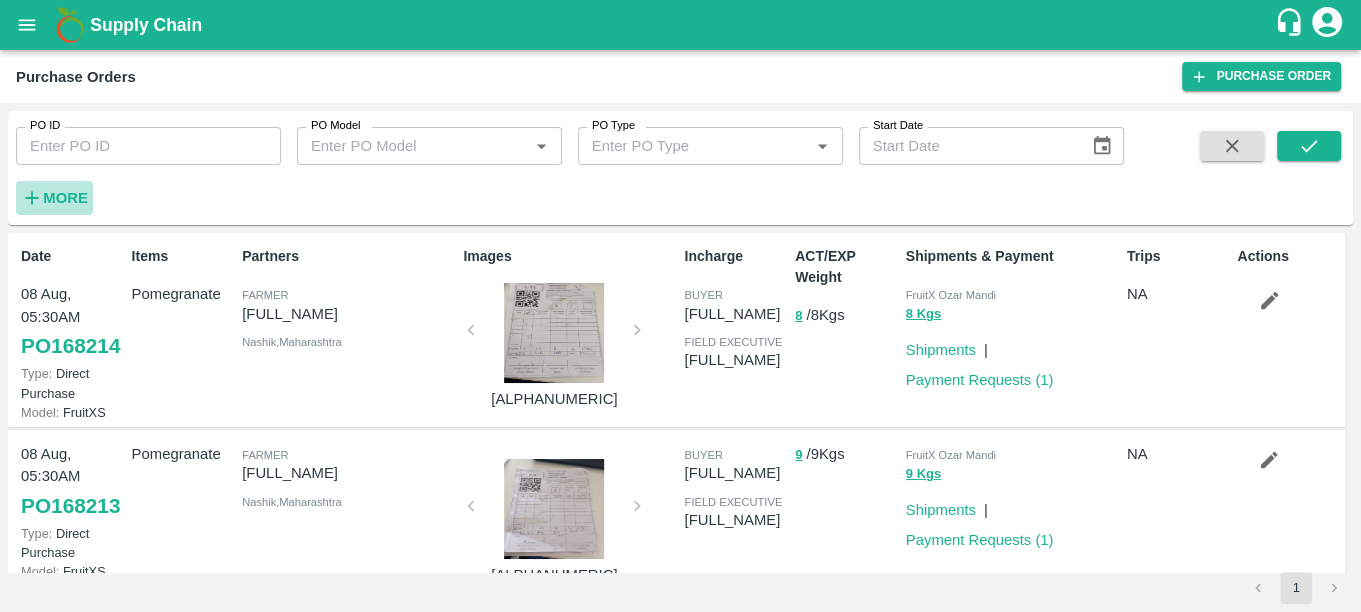 click on "More" at bounding box center [65, 198] 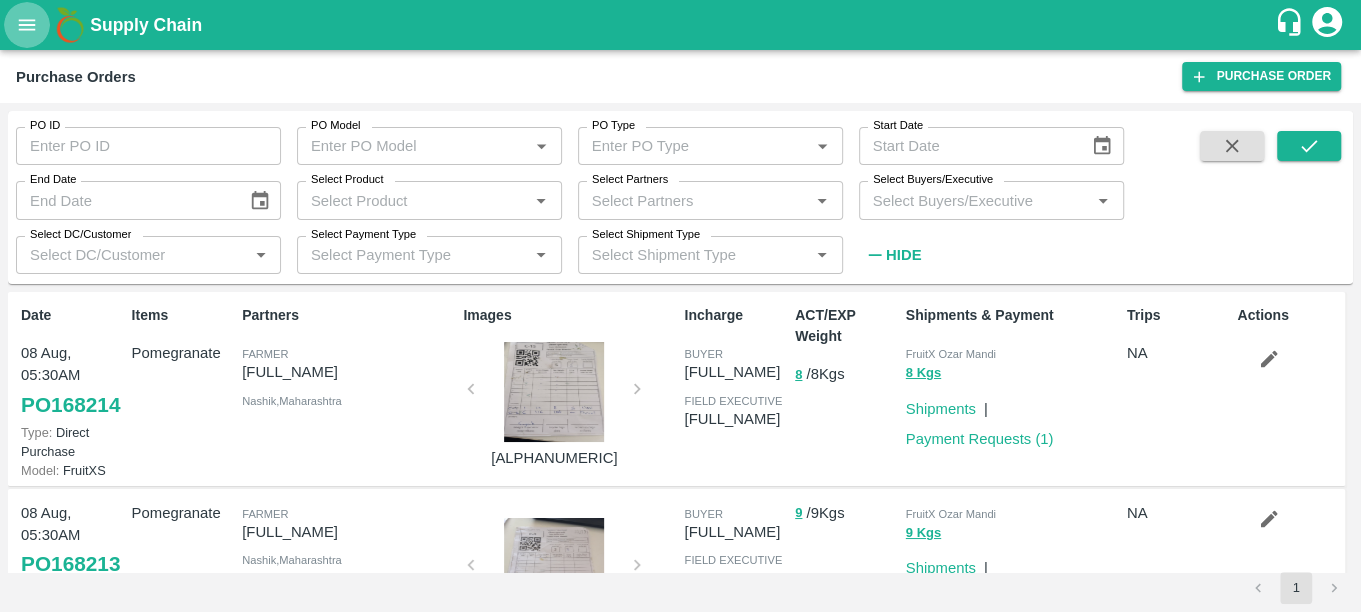click at bounding box center [27, 25] 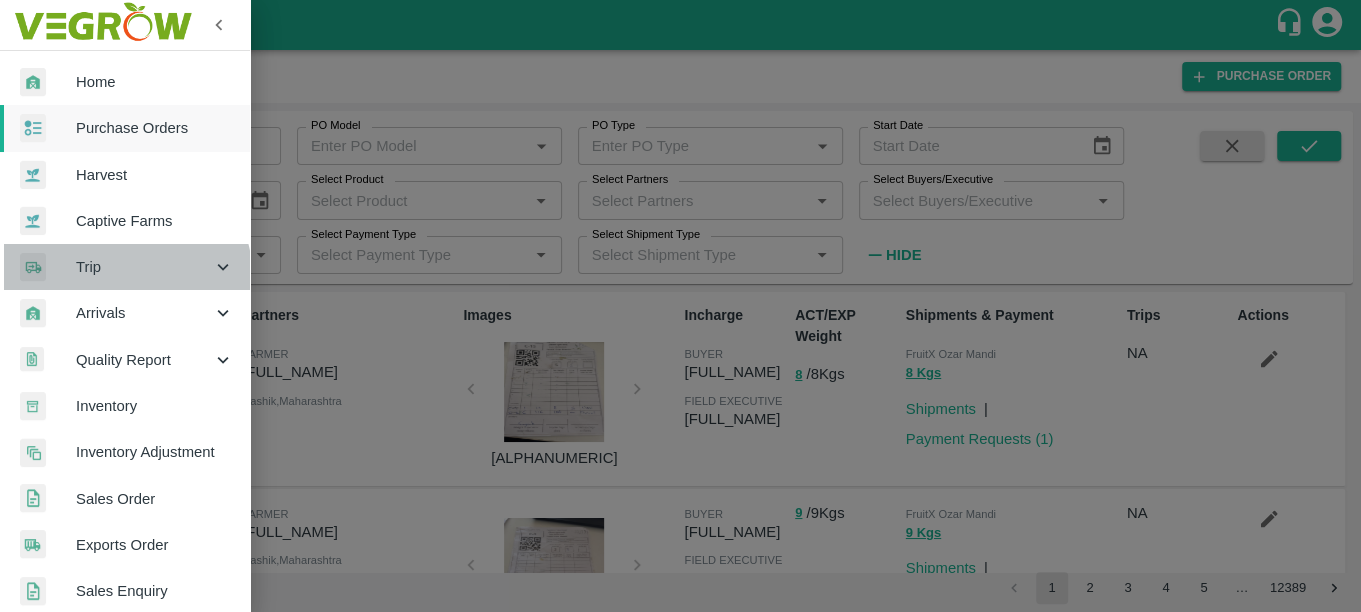 click on "Trip" at bounding box center [125, 267] 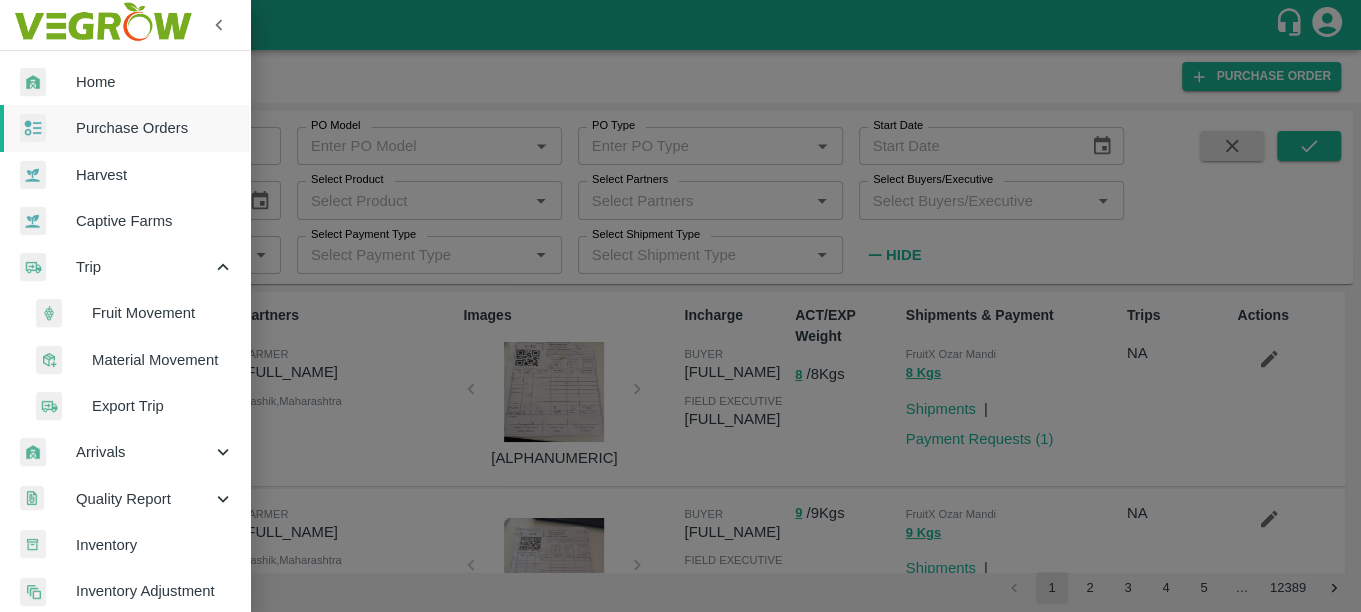 click on "Fruit Movement" at bounding box center [163, 313] 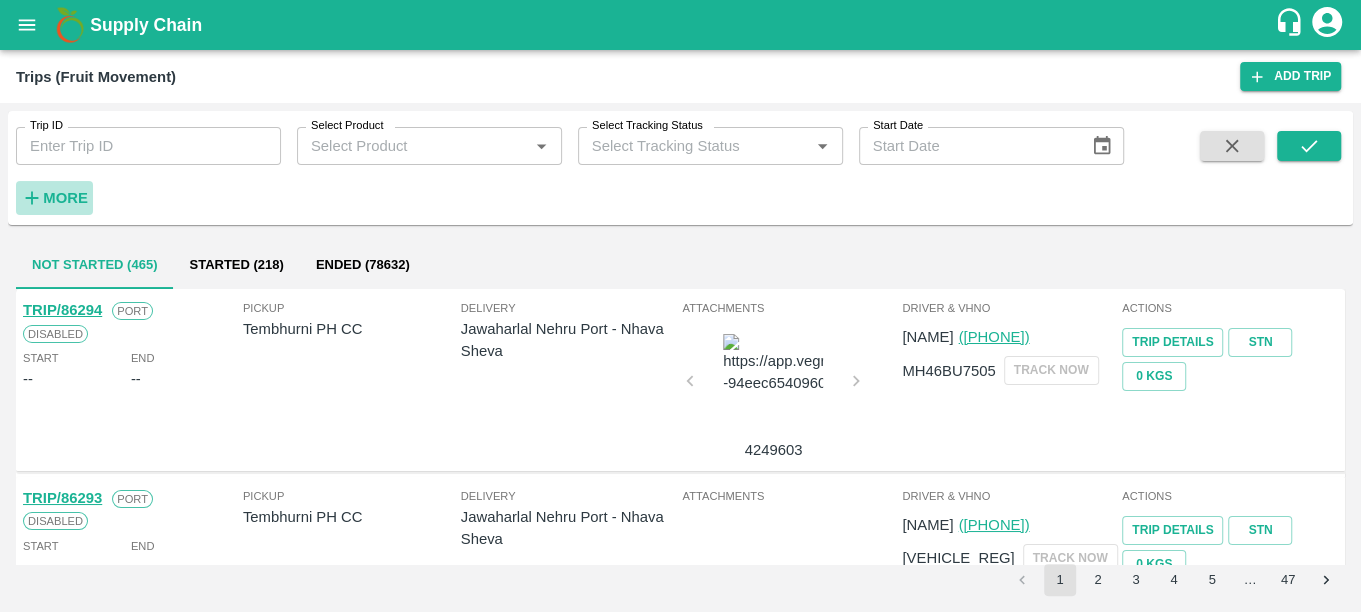 click on "More" at bounding box center [65, 198] 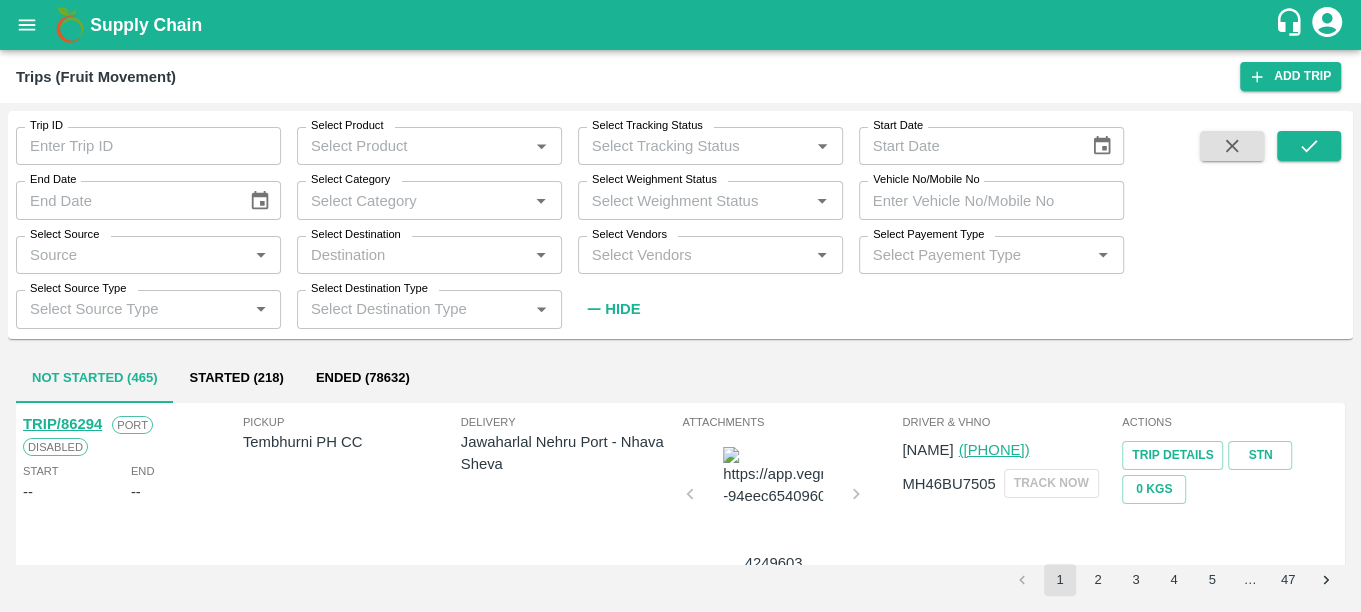 click on "Trip ID" at bounding box center [148, 146] 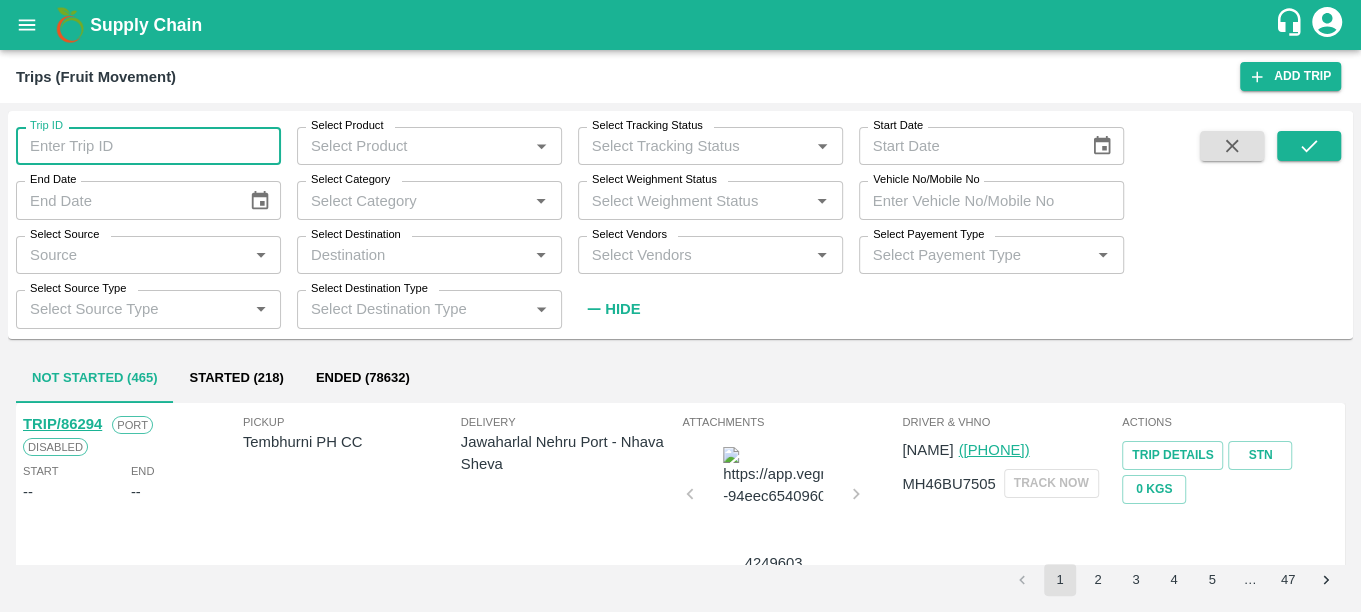 paste on "347492" 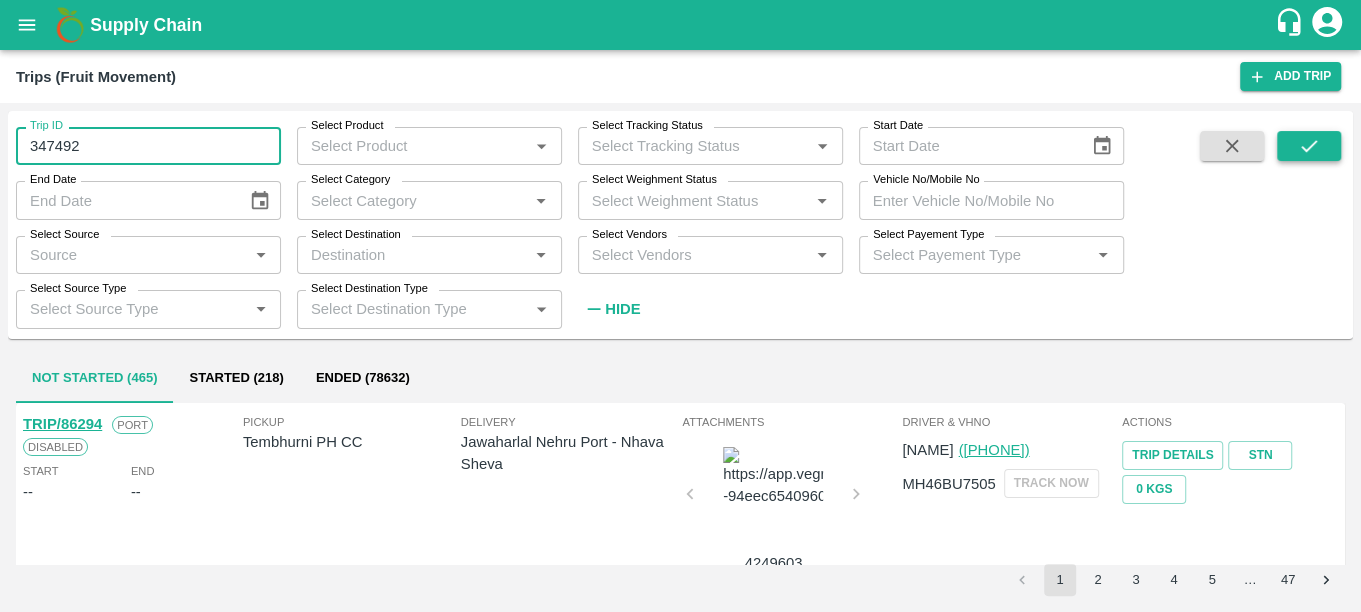 type on "347492" 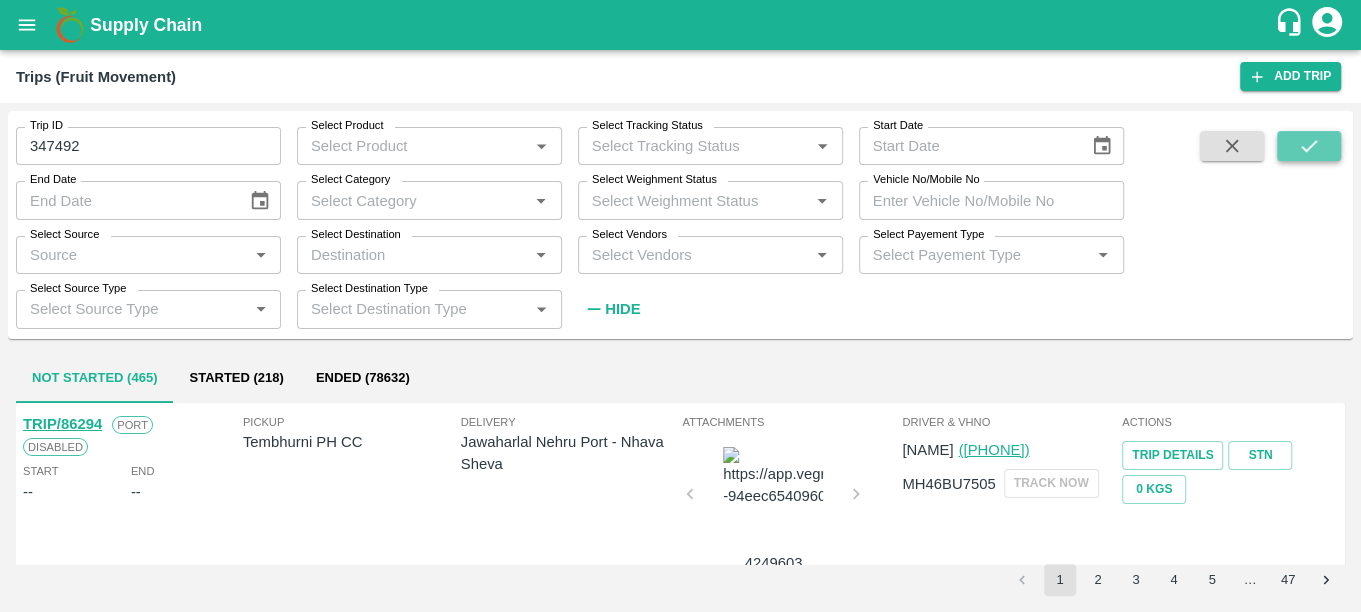 click at bounding box center (1309, 146) 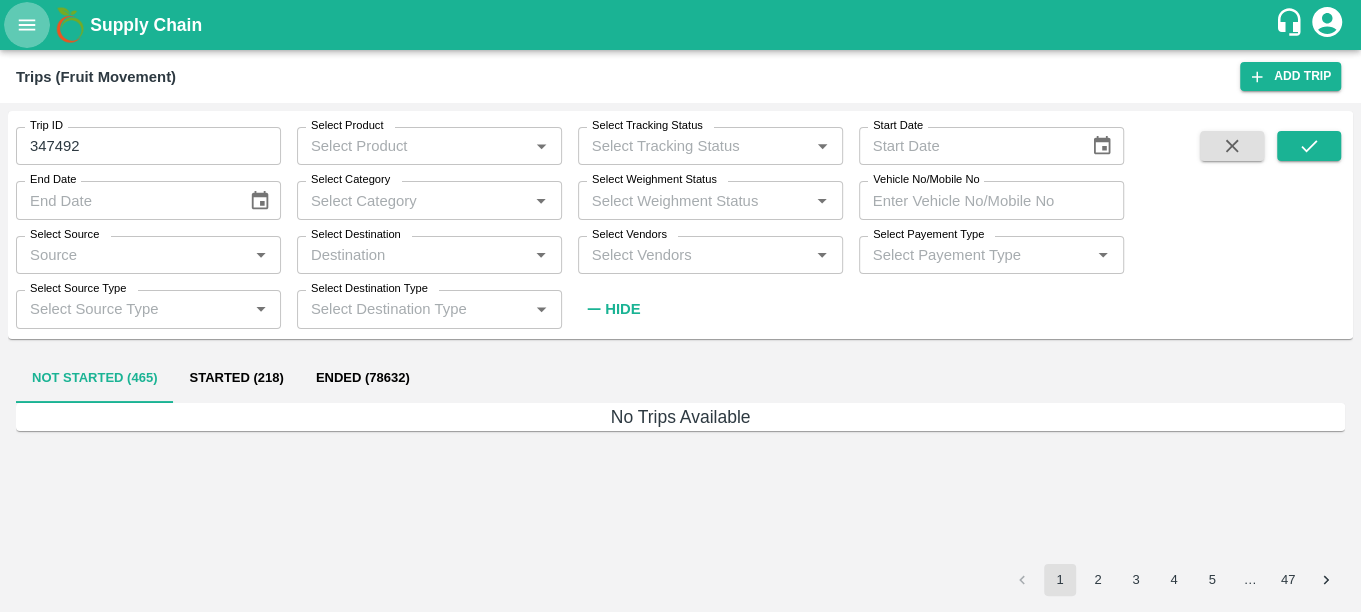 click 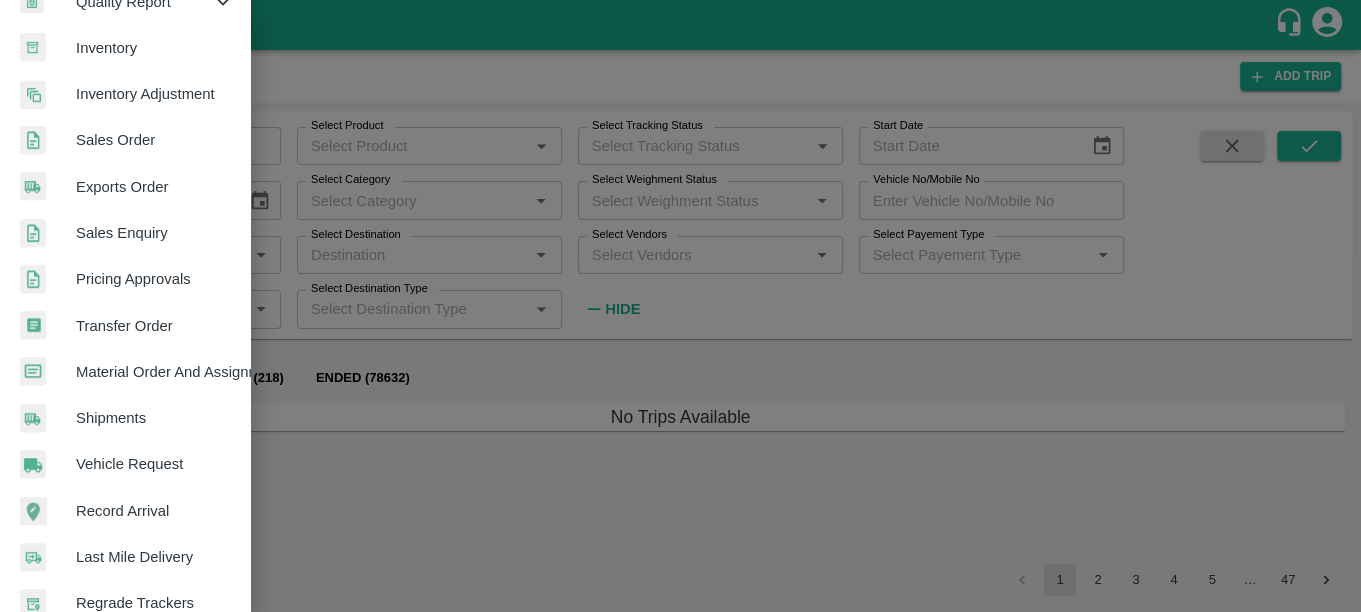 scroll, scrollTop: 499, scrollLeft: 0, axis: vertical 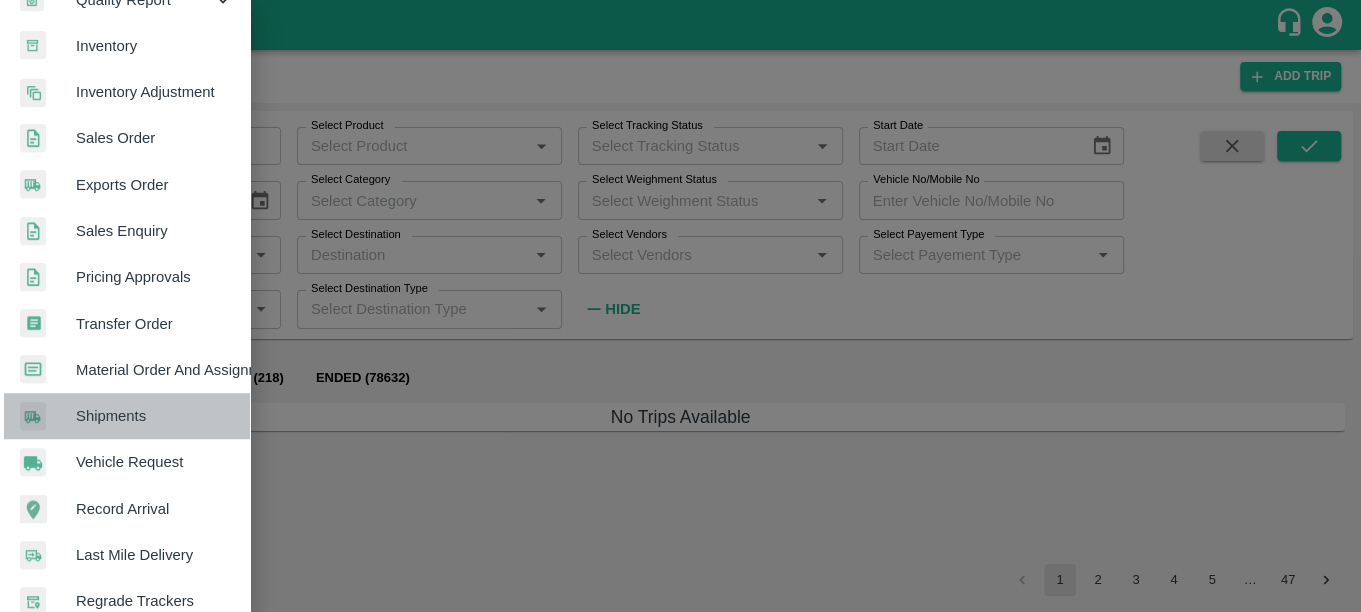 click on "Shipments" at bounding box center [155, 416] 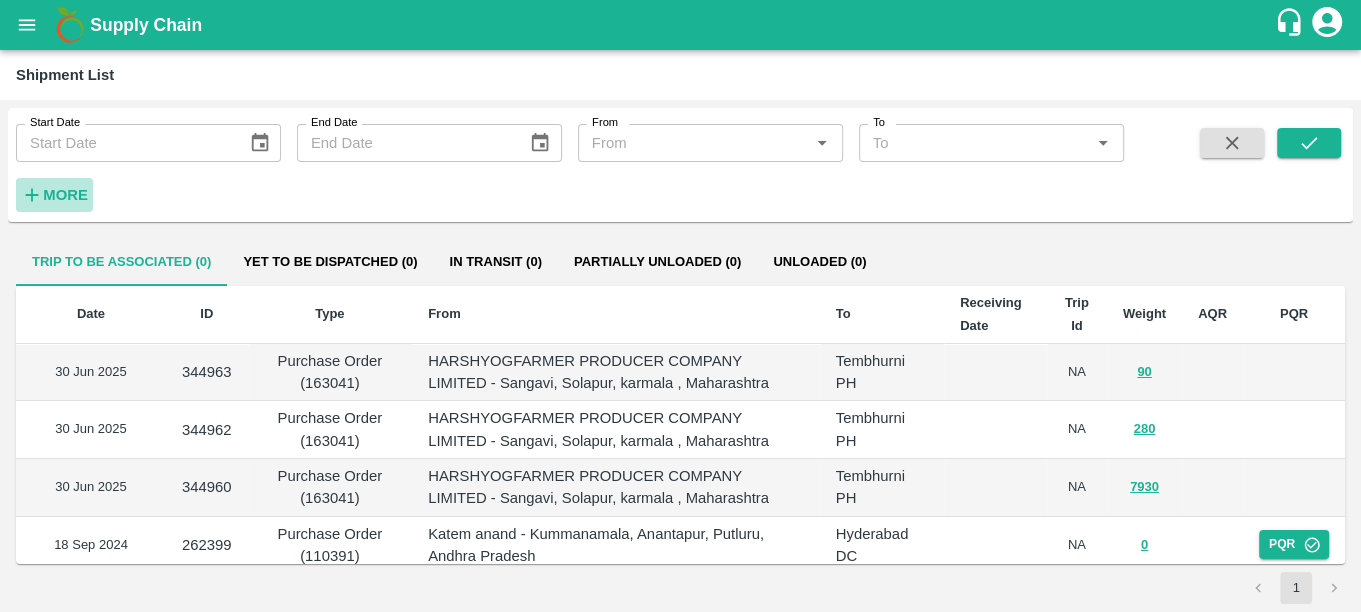 click on "More" at bounding box center (65, 195) 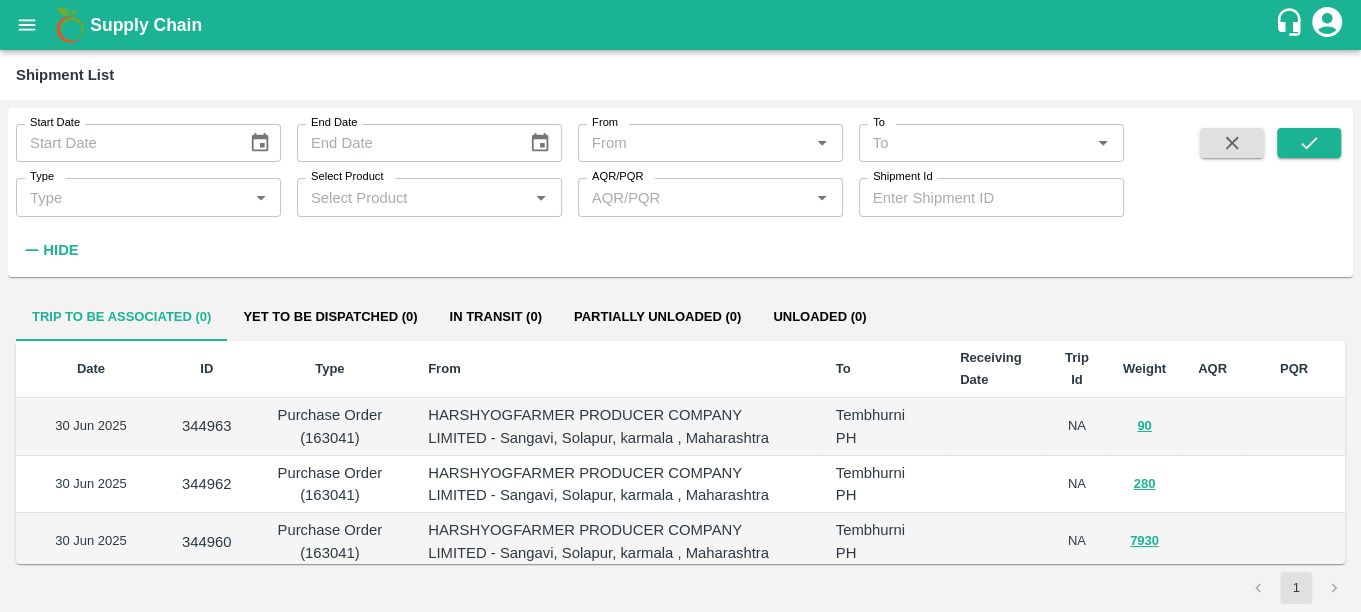 click on "Shipment Id" at bounding box center [902, 177] 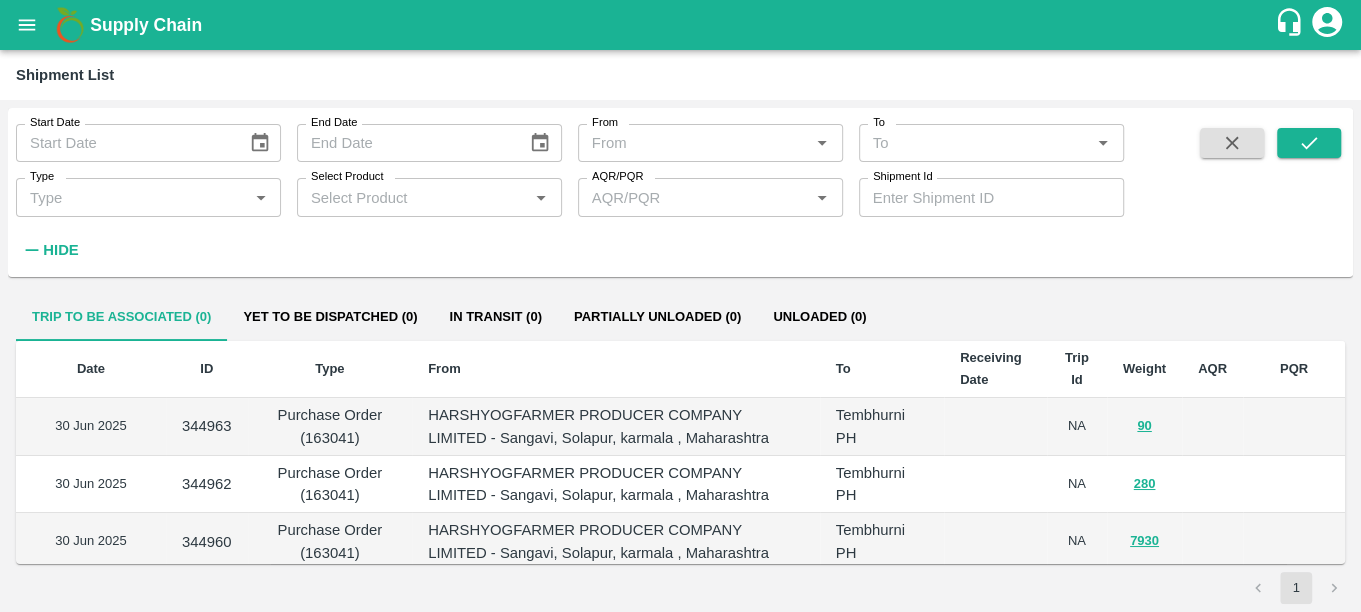 click on "Shipment Id" at bounding box center [991, 197] 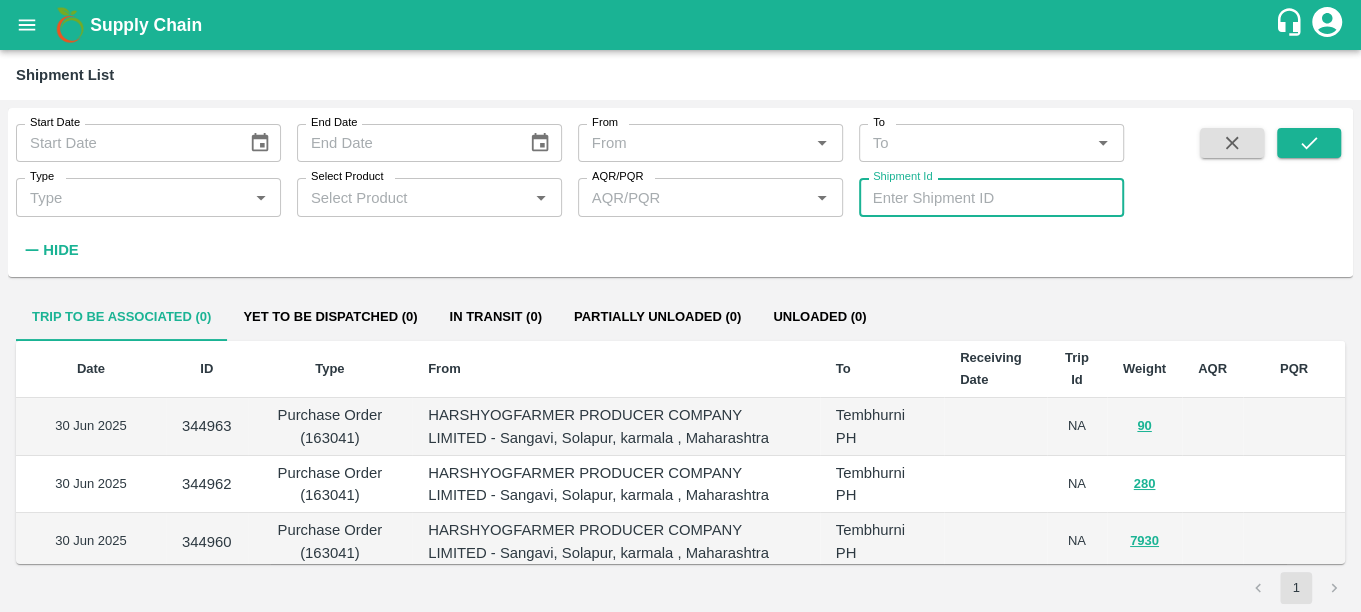 paste on "347492" 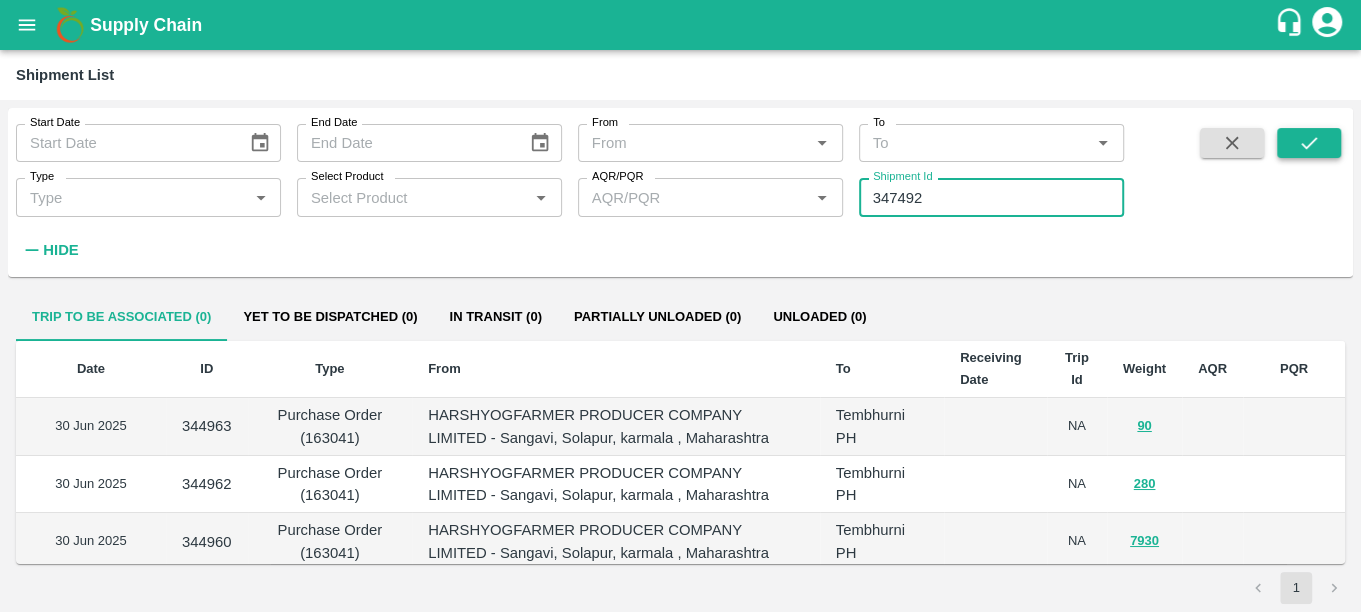 type on "347492" 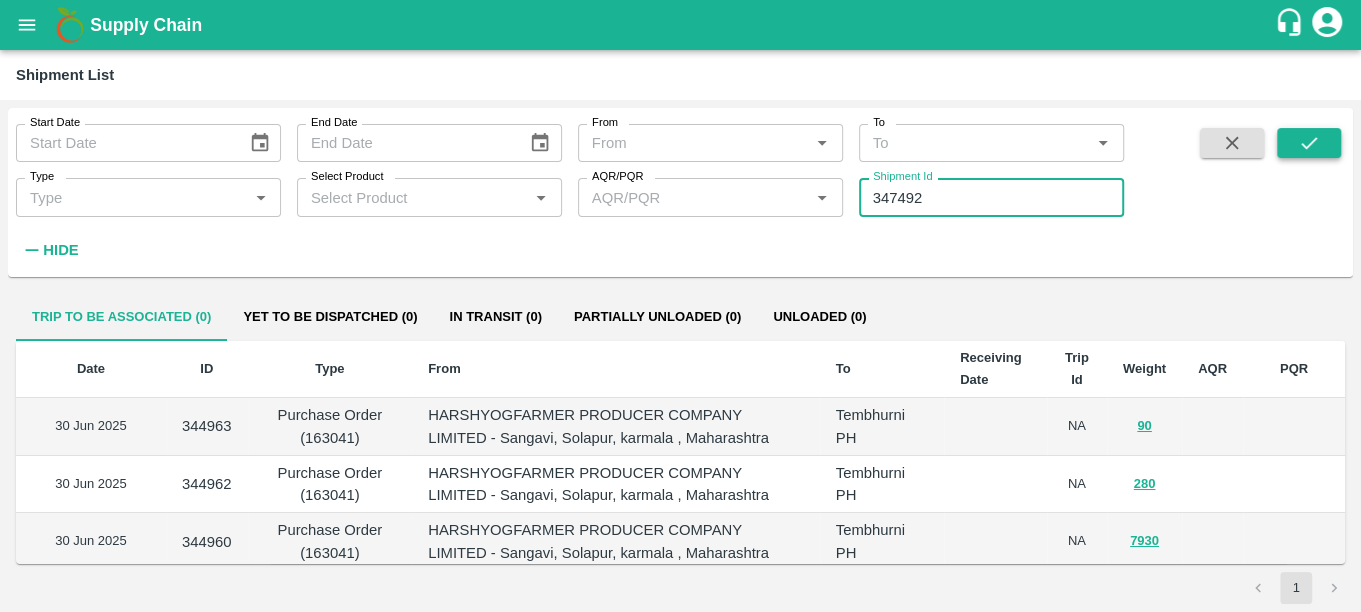 click 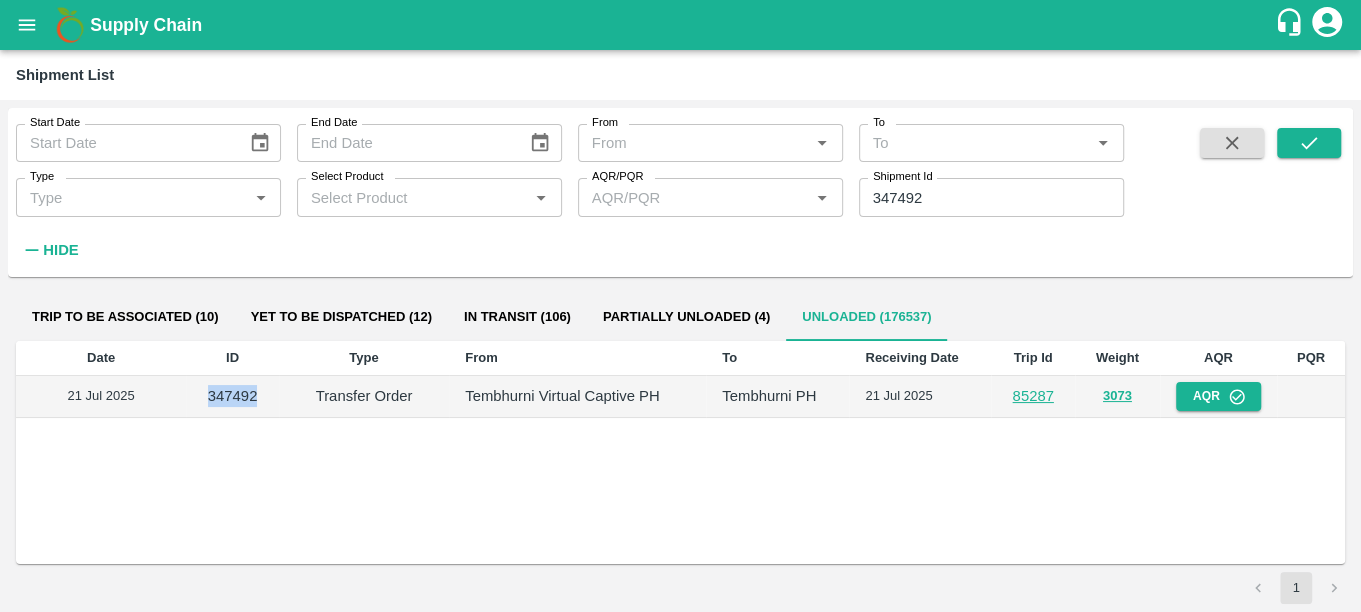 drag, startPoint x: 258, startPoint y: 394, endPoint x: 194, endPoint y: 401, distance: 64.381676 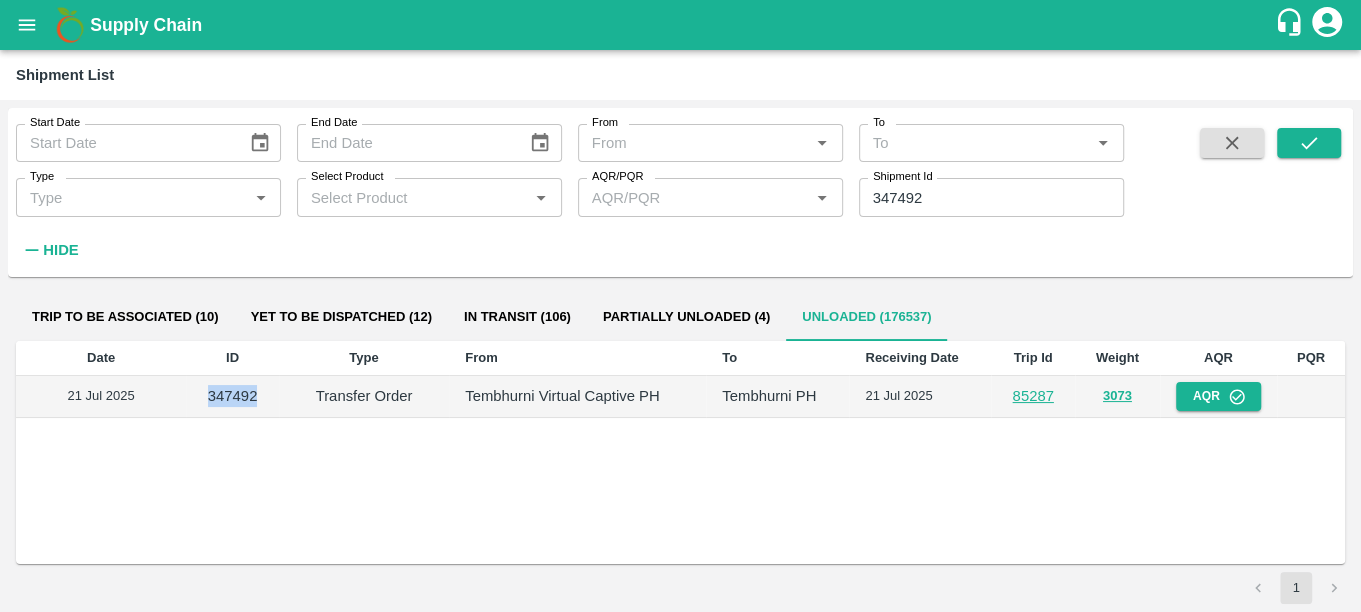 click on "347492" at bounding box center (232, 397) 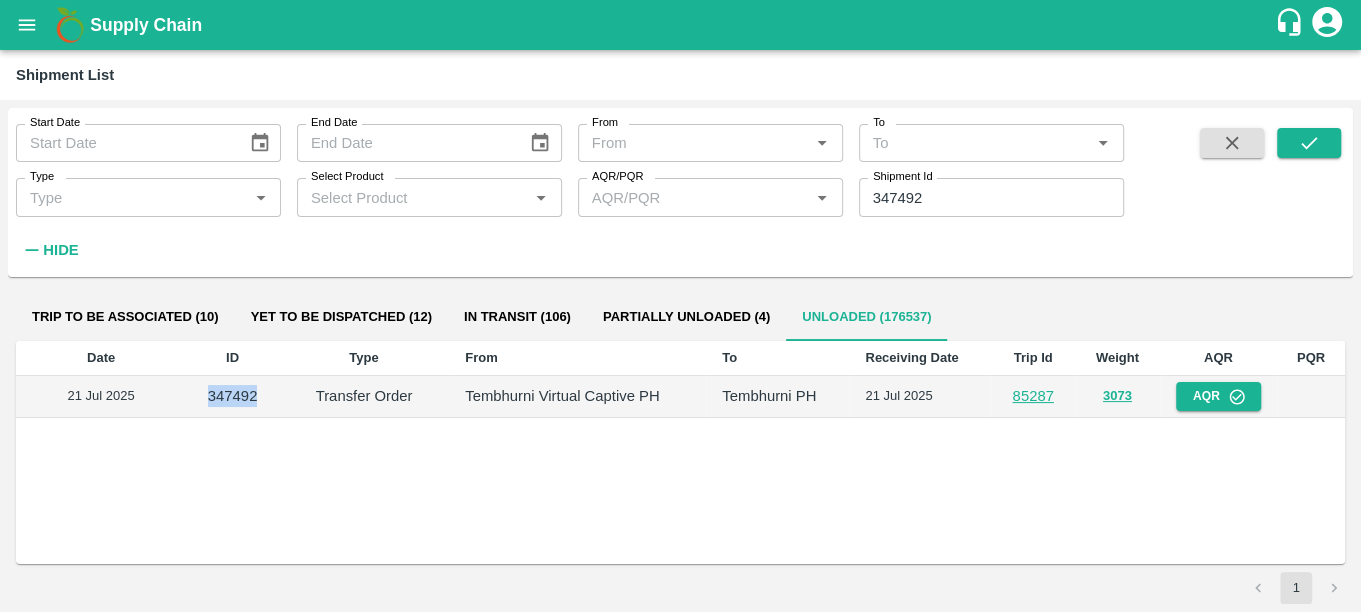 copy on "347492" 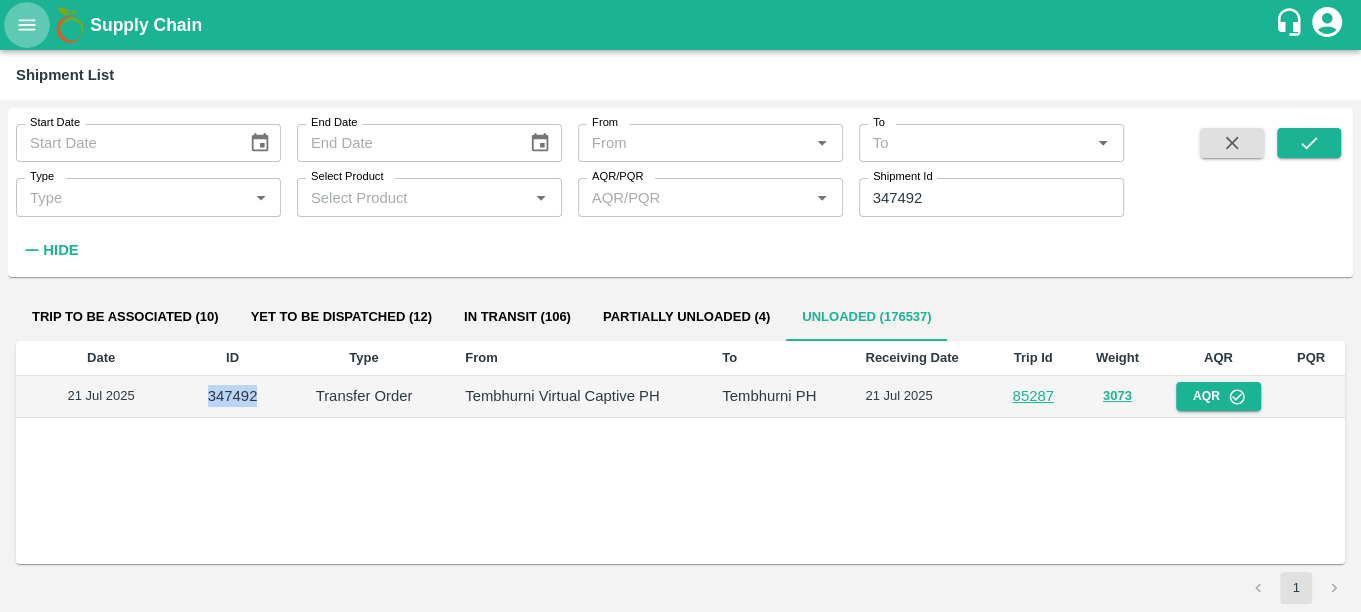 click 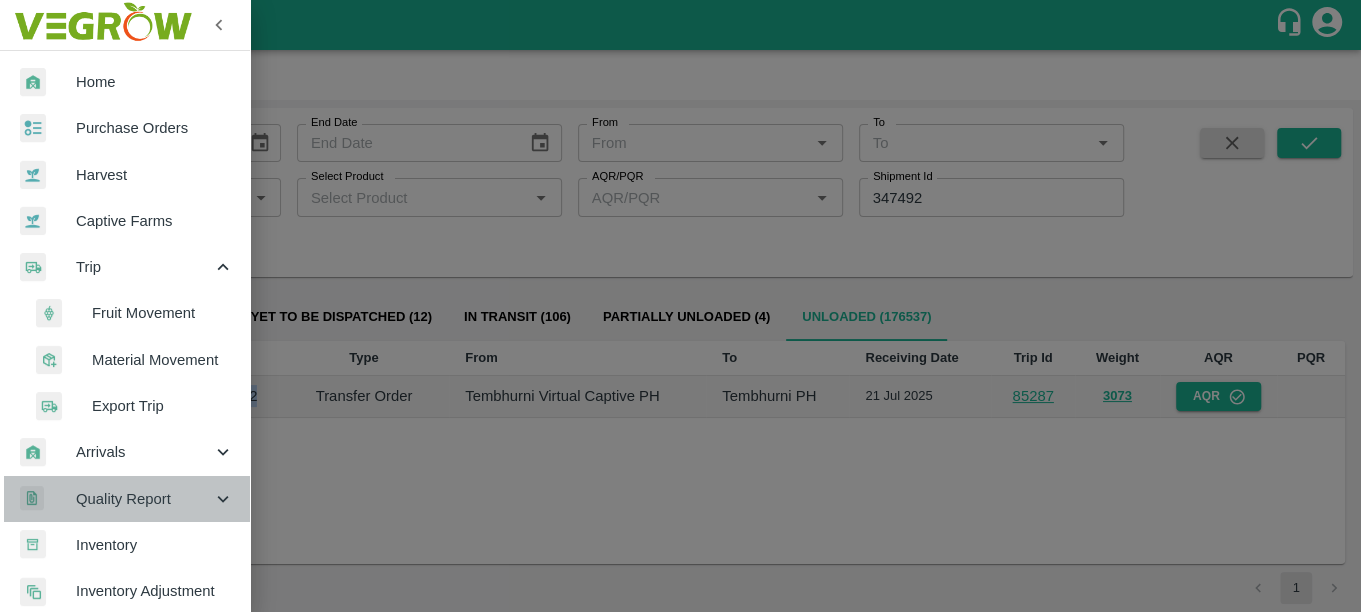 click on "Quality Report" at bounding box center [144, 499] 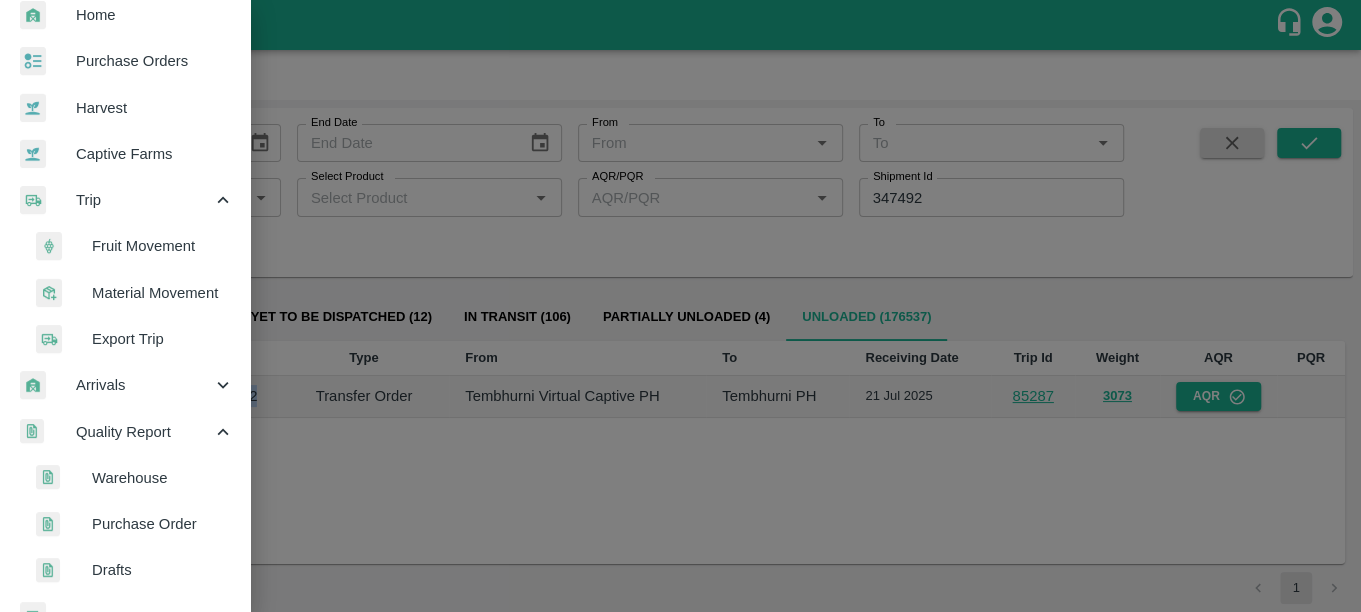 scroll, scrollTop: 75, scrollLeft: 0, axis: vertical 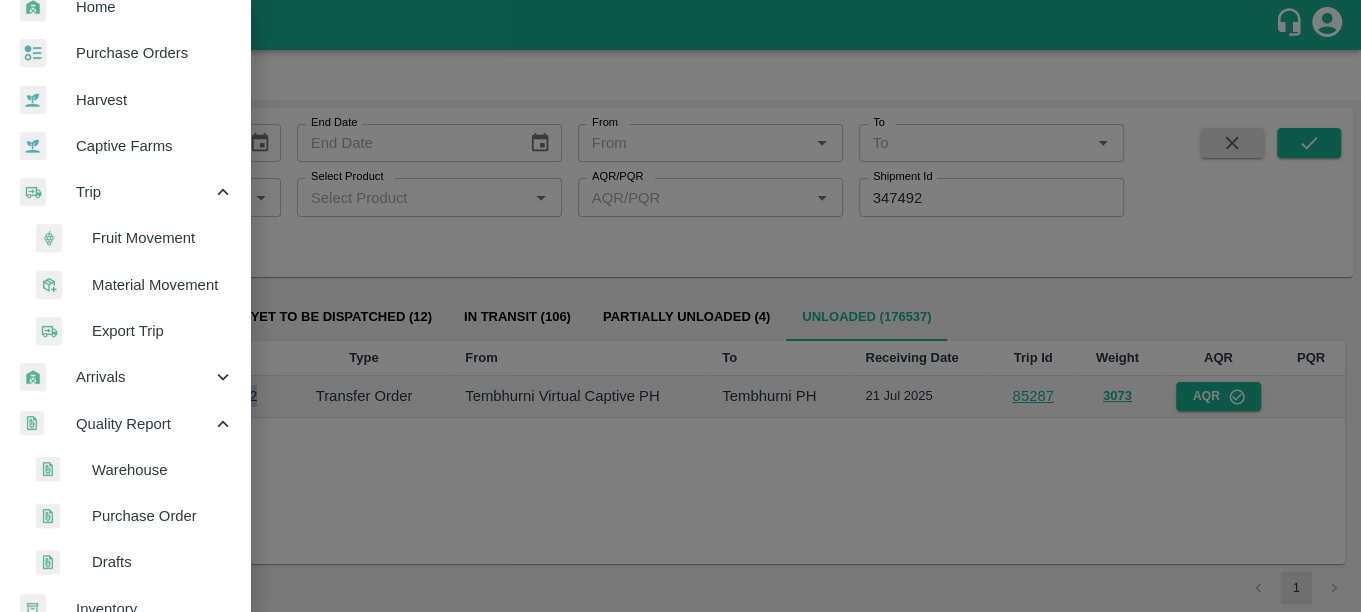 click on "Warehouse" at bounding box center (163, 470) 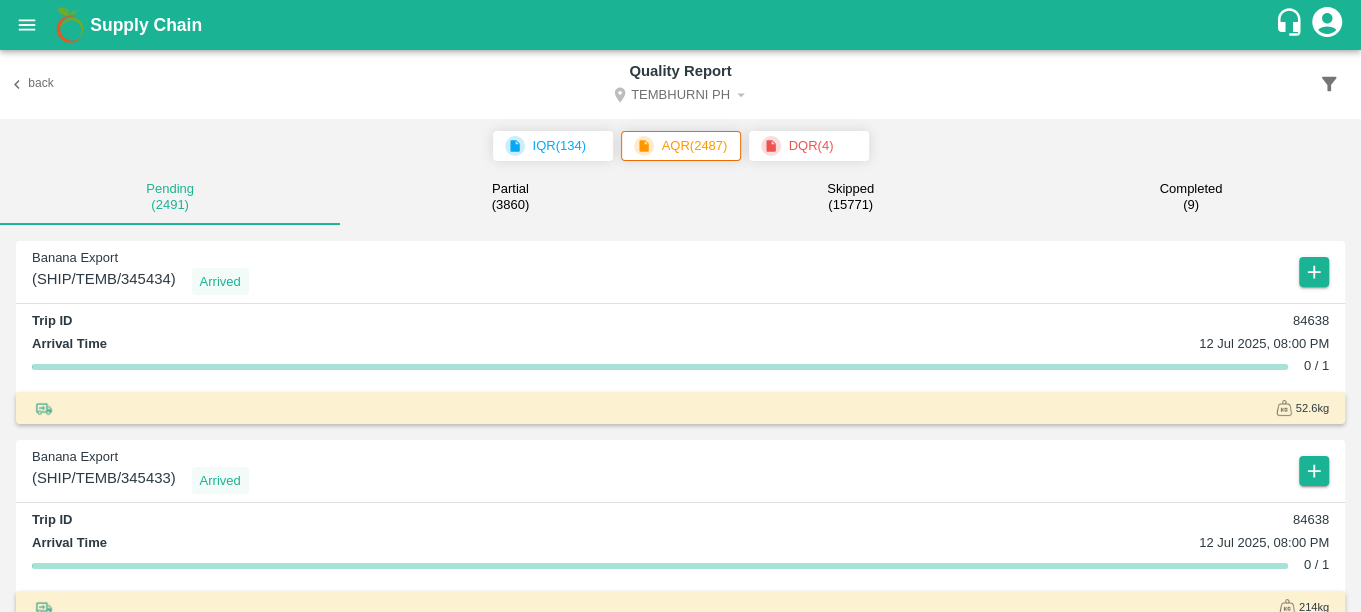 click on "DQR  ( 4 )" at bounding box center [809, 146] 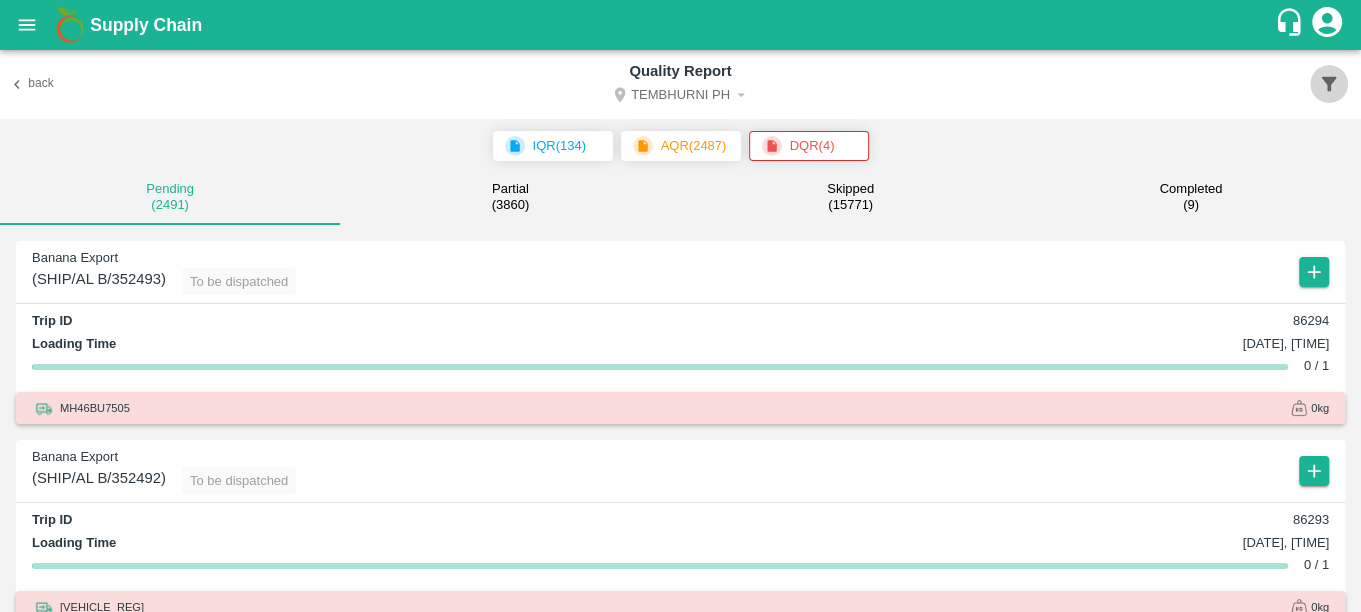 click at bounding box center (1329, 84) 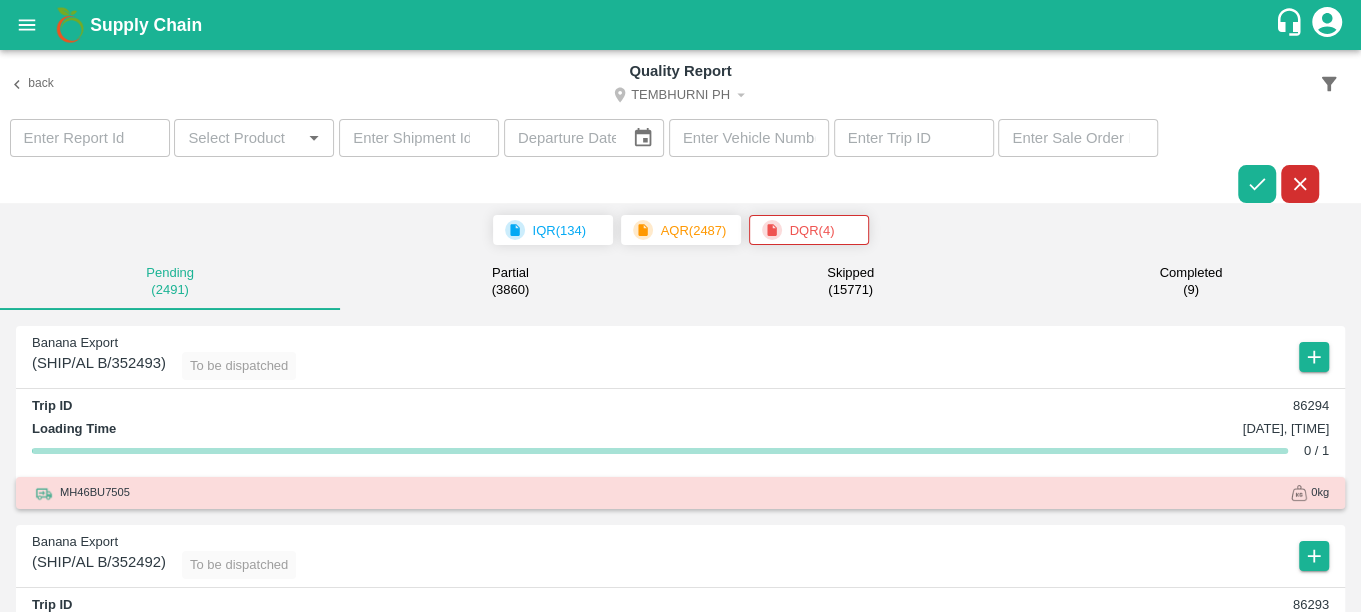click at bounding box center [419, 138] 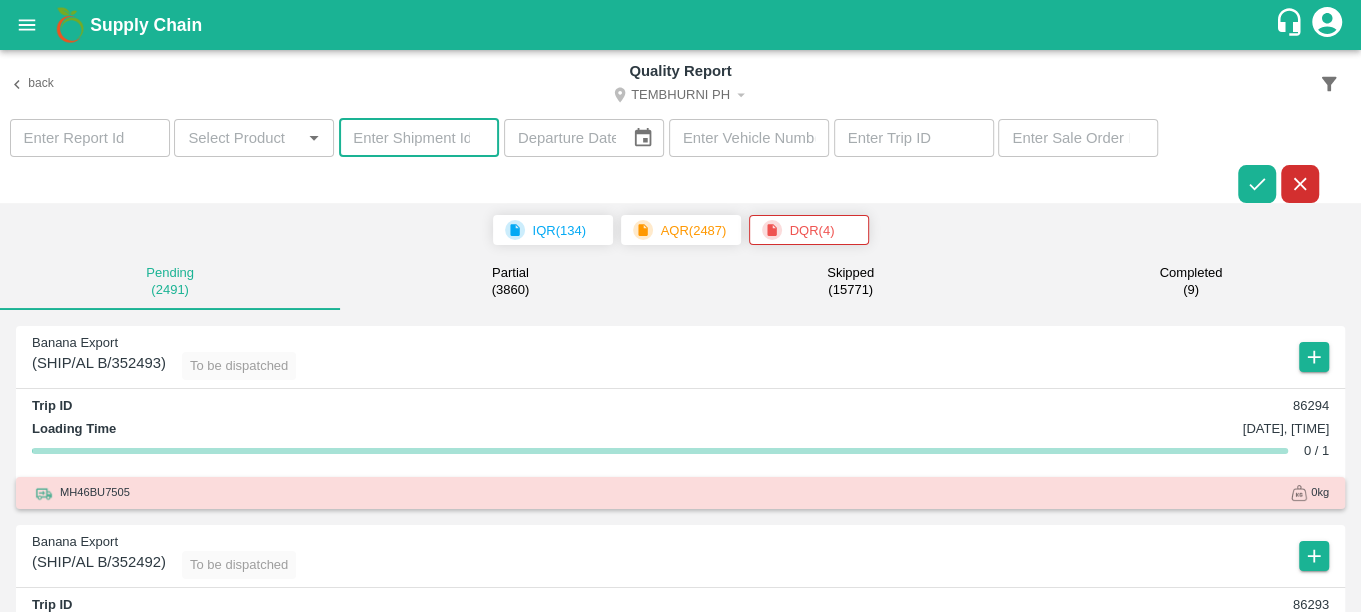 paste on "347492" 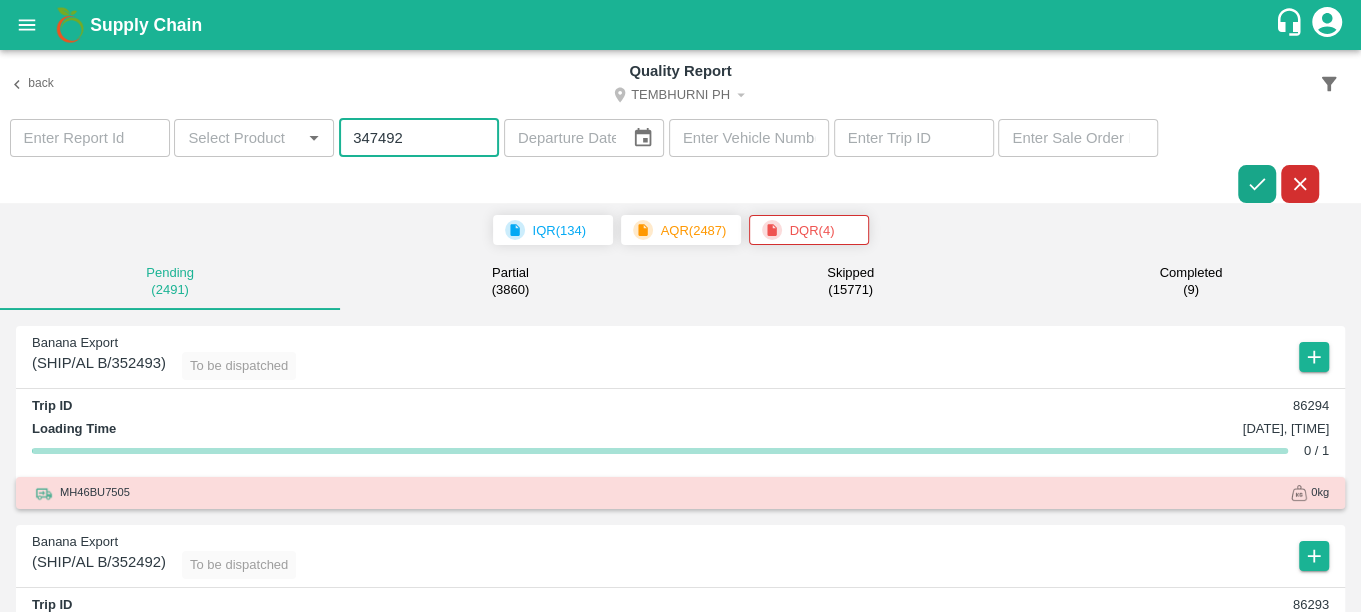 type on "347492" 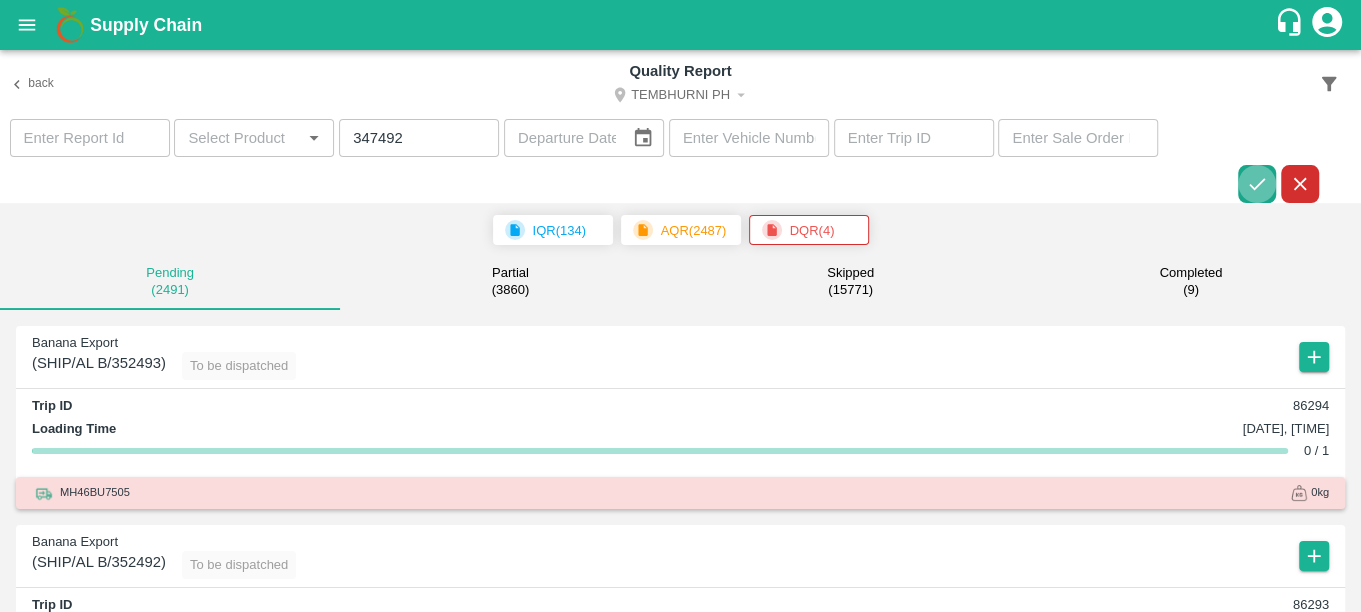click 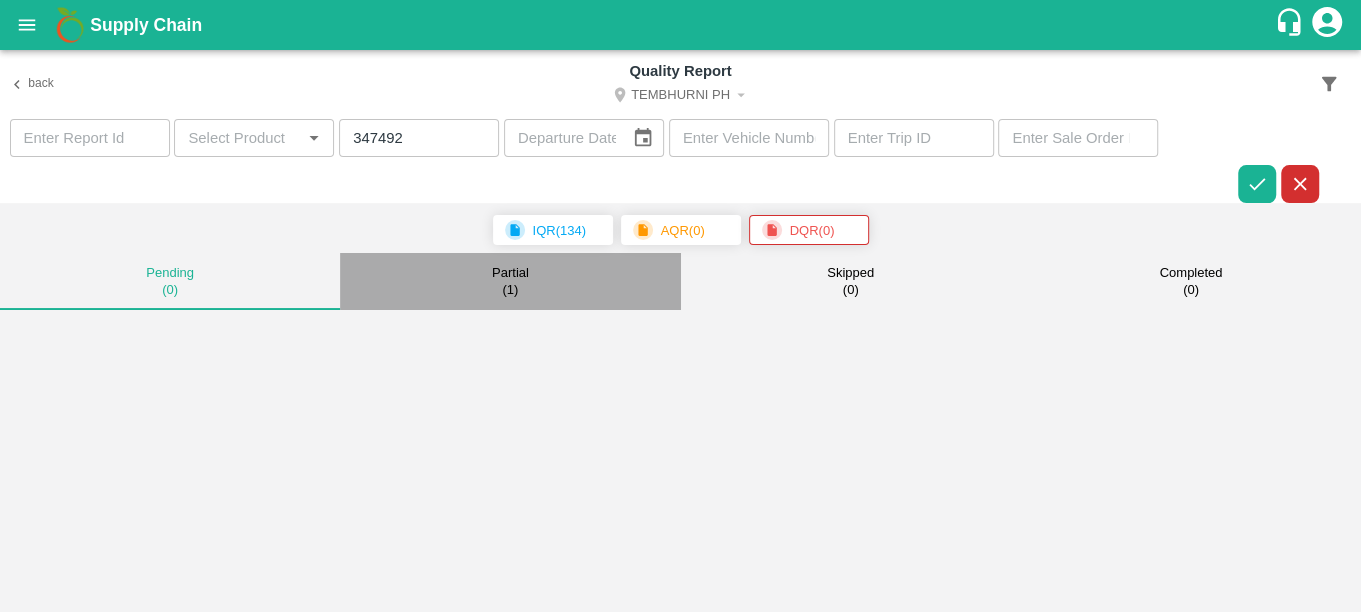 click on "Partial" at bounding box center [510, 273] 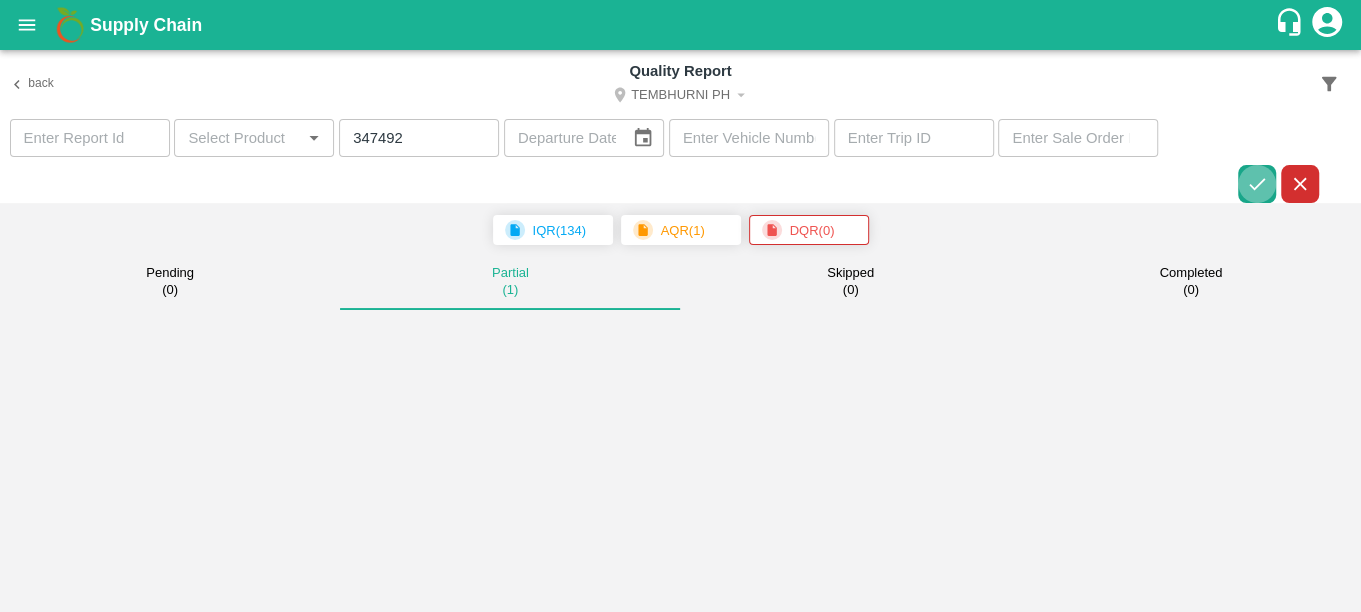 click at bounding box center [1257, 184] 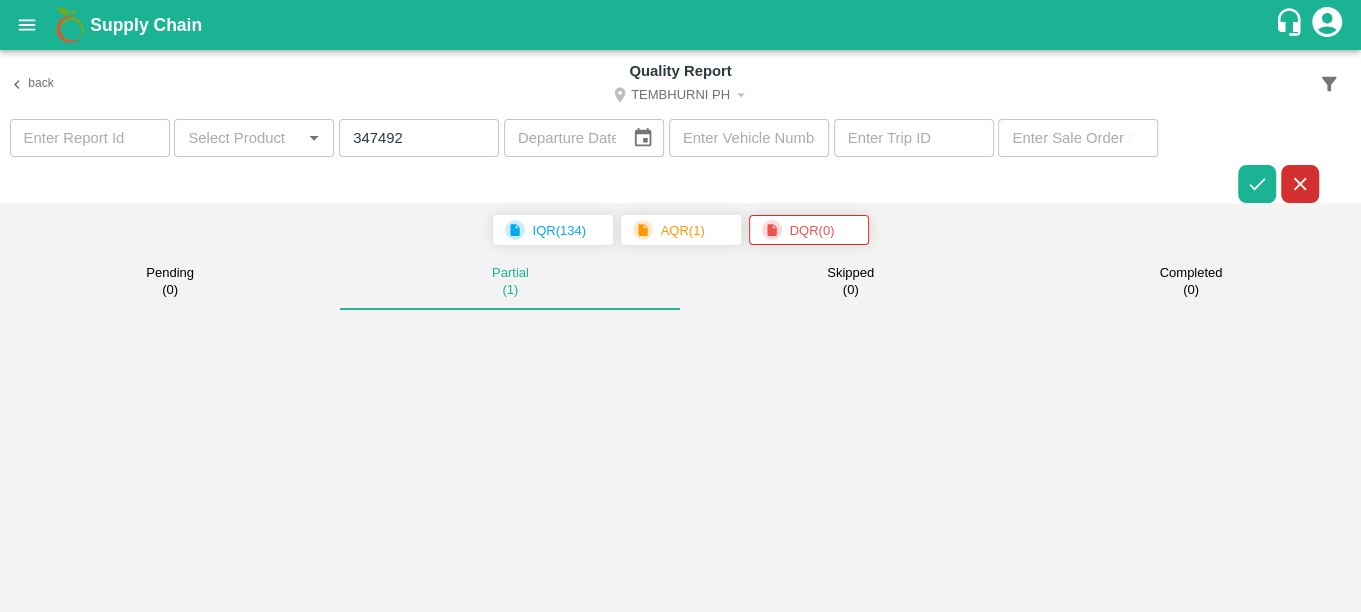 click on "AQR  ( 1 )" at bounding box center (683, 231) 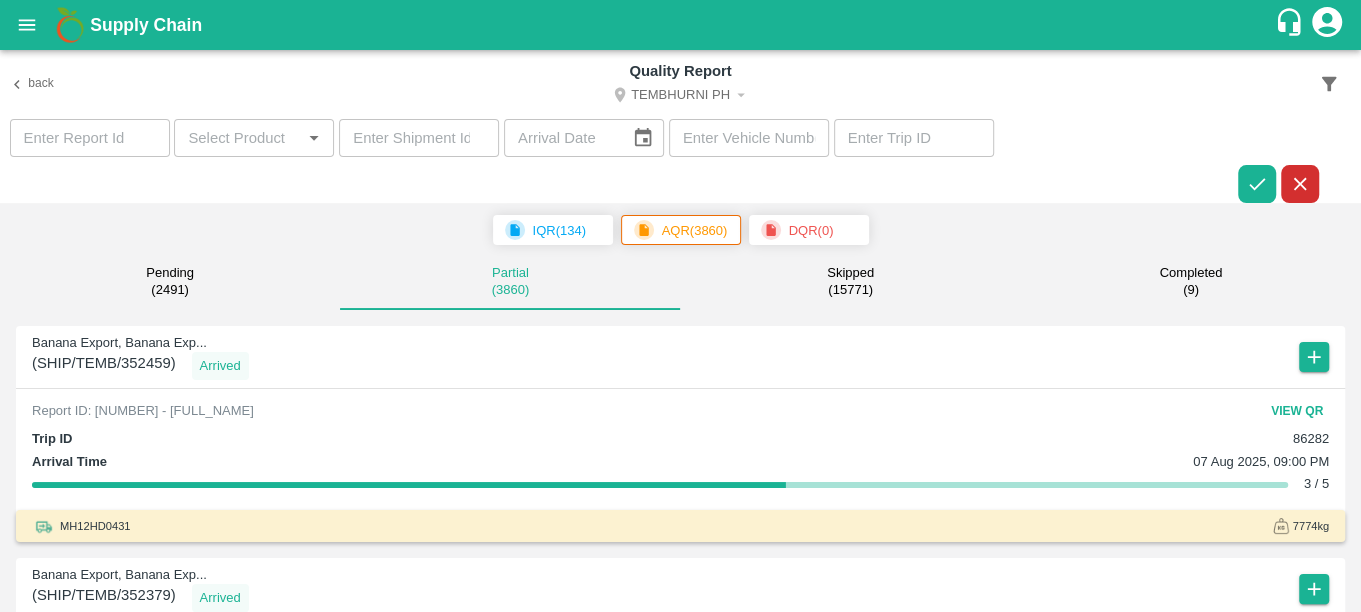 click on "IQR  ( 134 )" at bounding box center [560, 231] 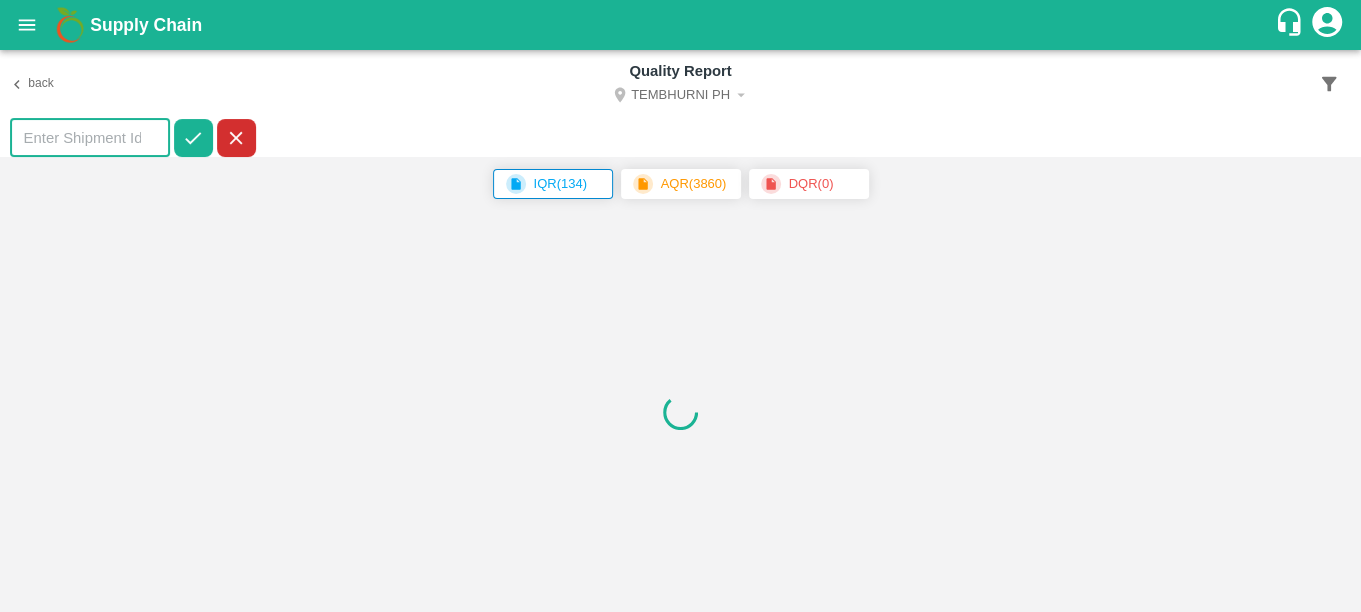 click at bounding box center [90, 138] 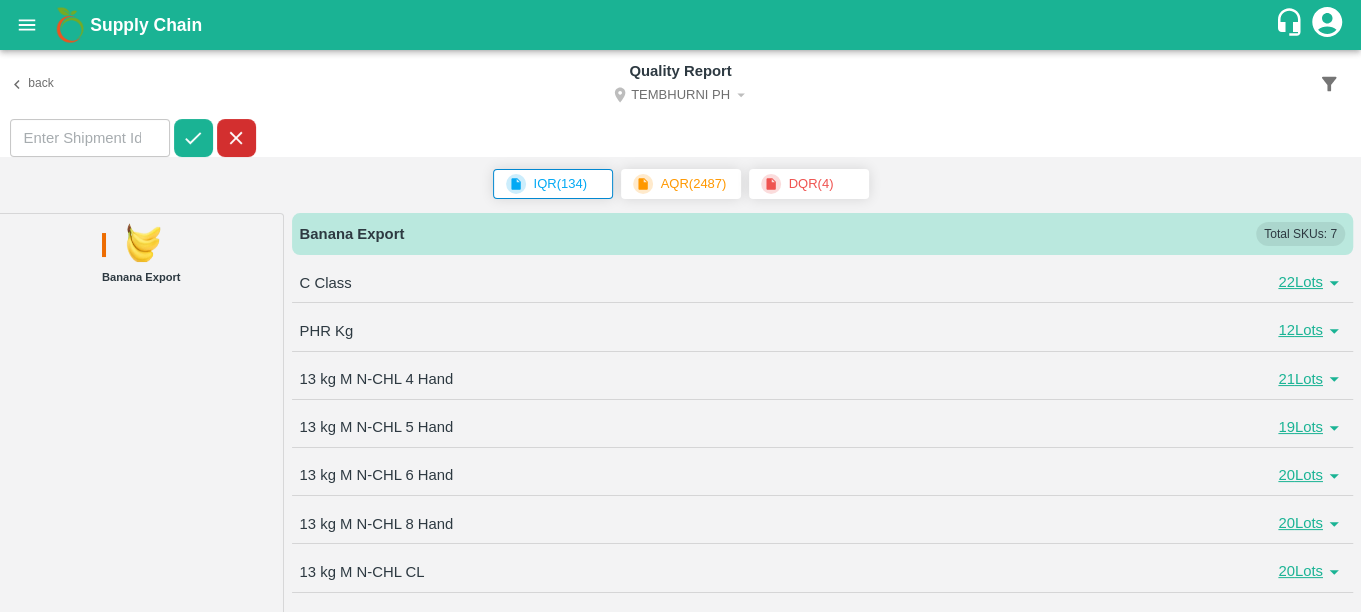click on "DQR  ( 4 )" at bounding box center (811, 184) 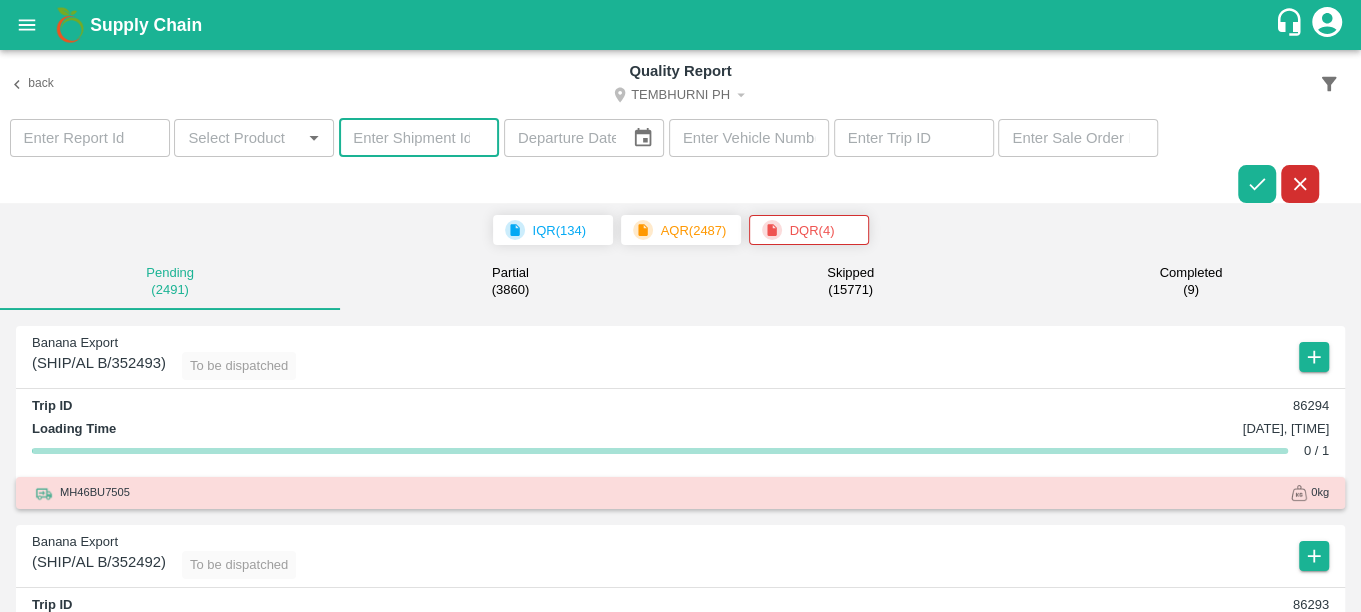 click at bounding box center (419, 138) 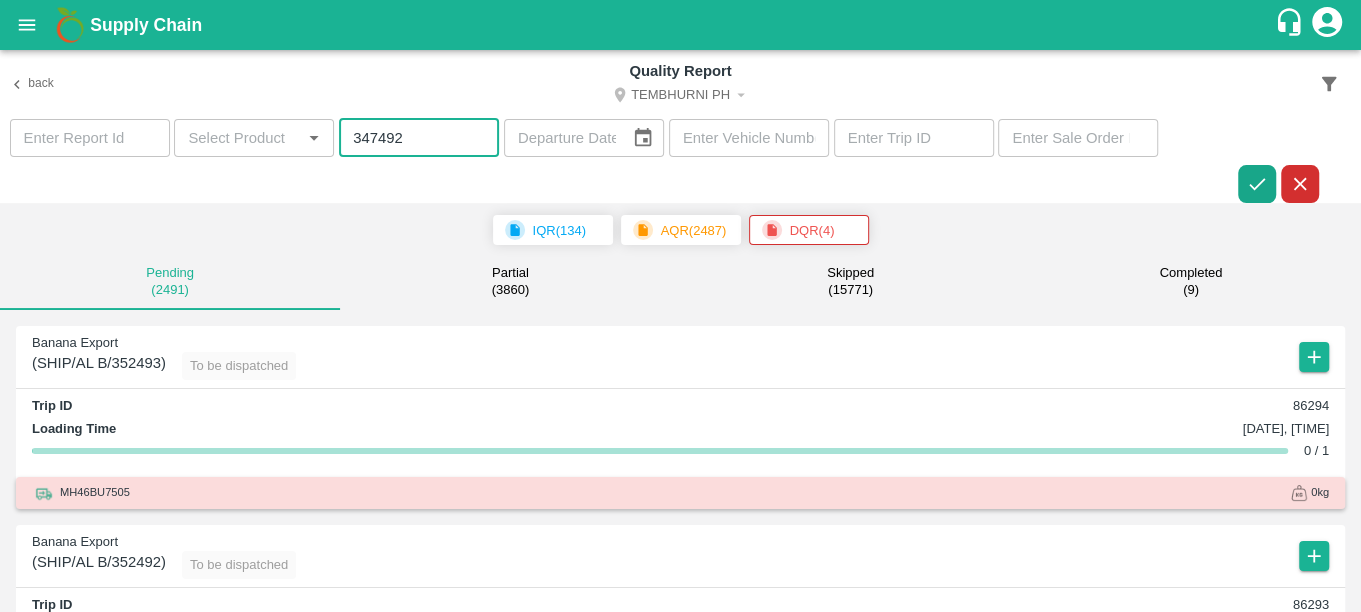 type on "347492" 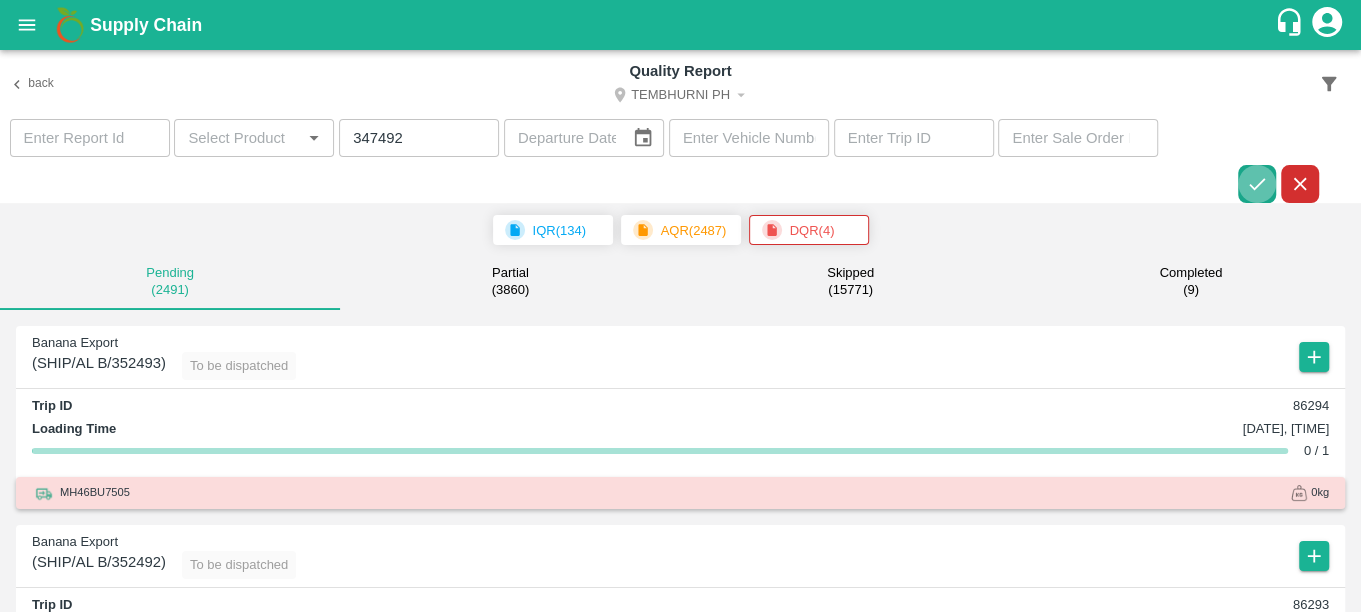 click 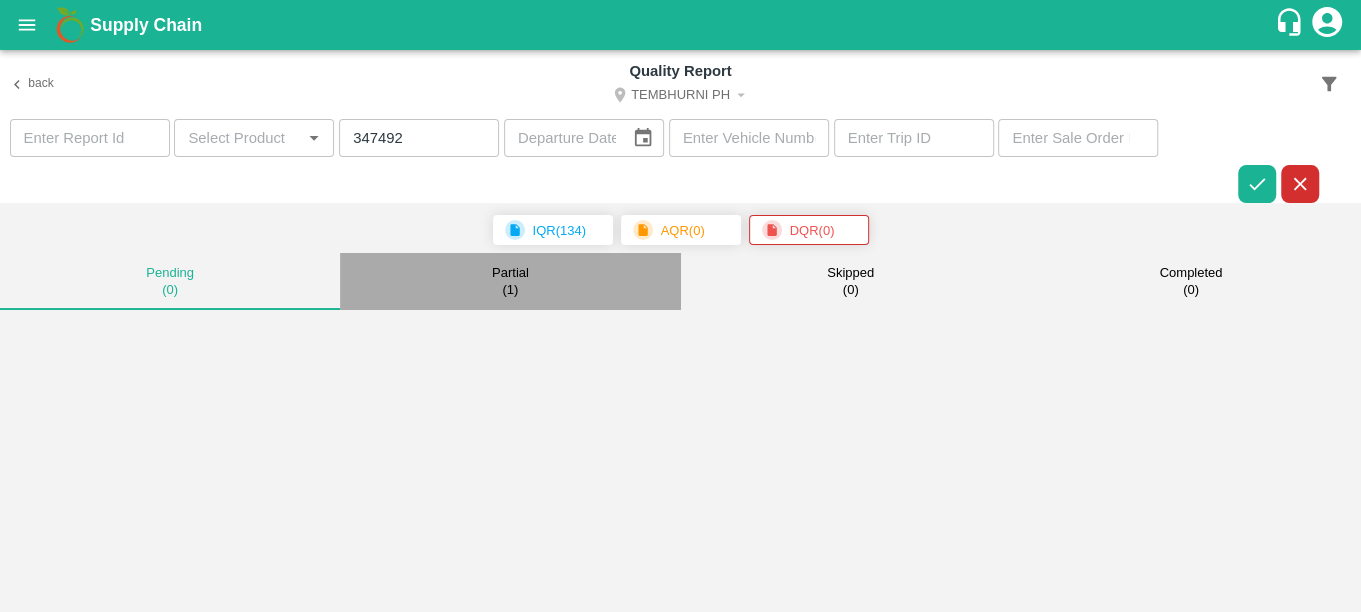 click on "Partial" at bounding box center (510, 273) 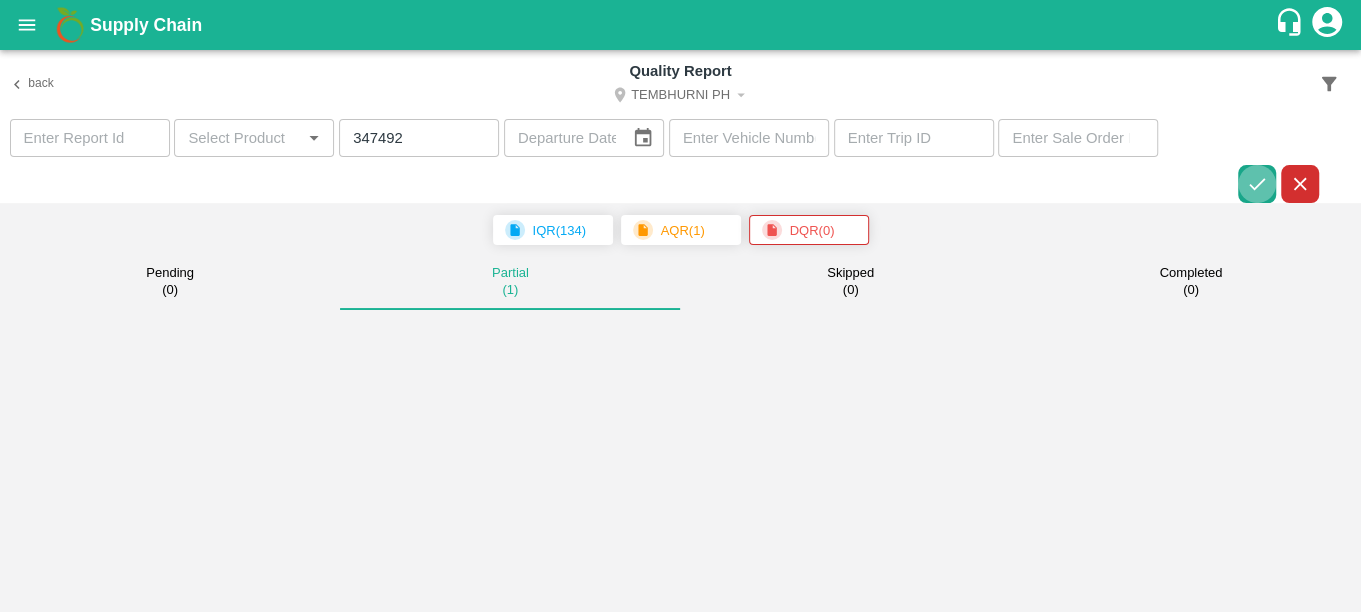 click 